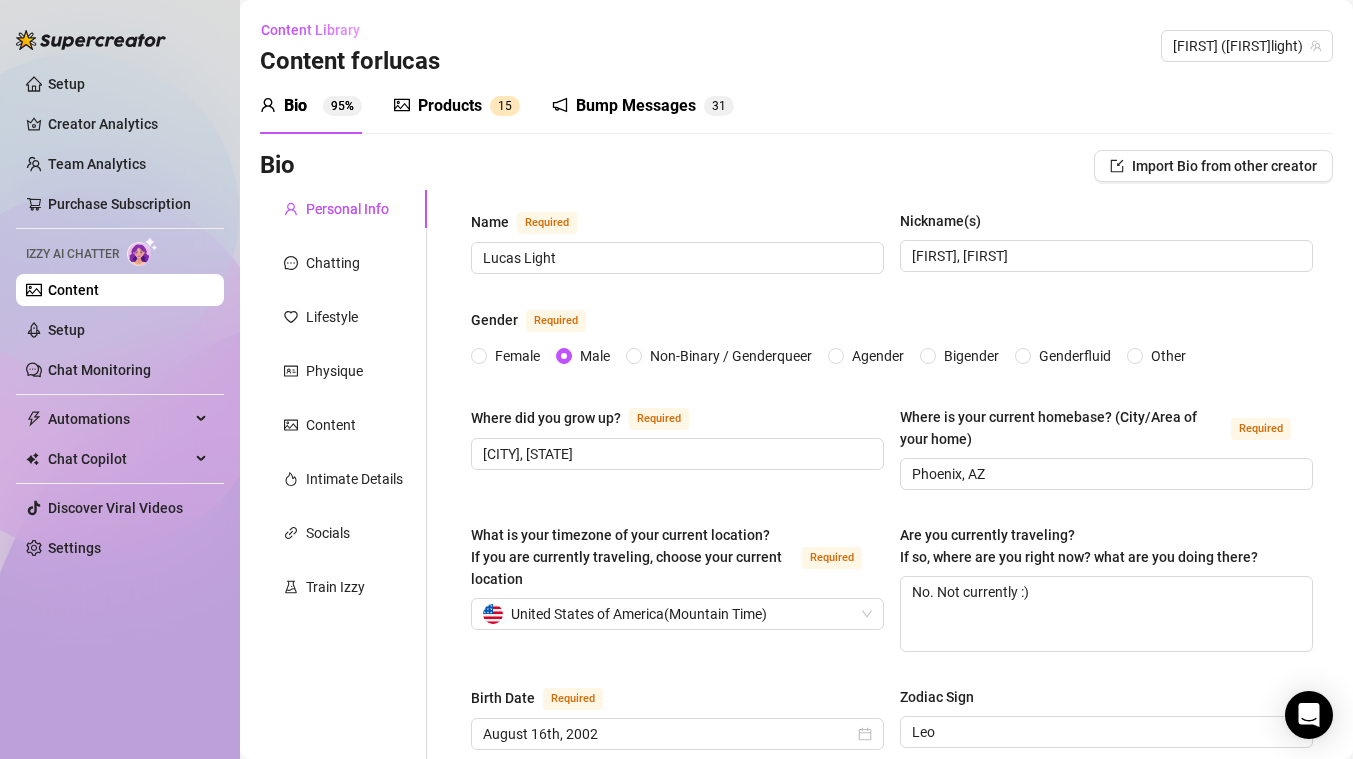 scroll, scrollTop: 0, scrollLeft: 0, axis: both 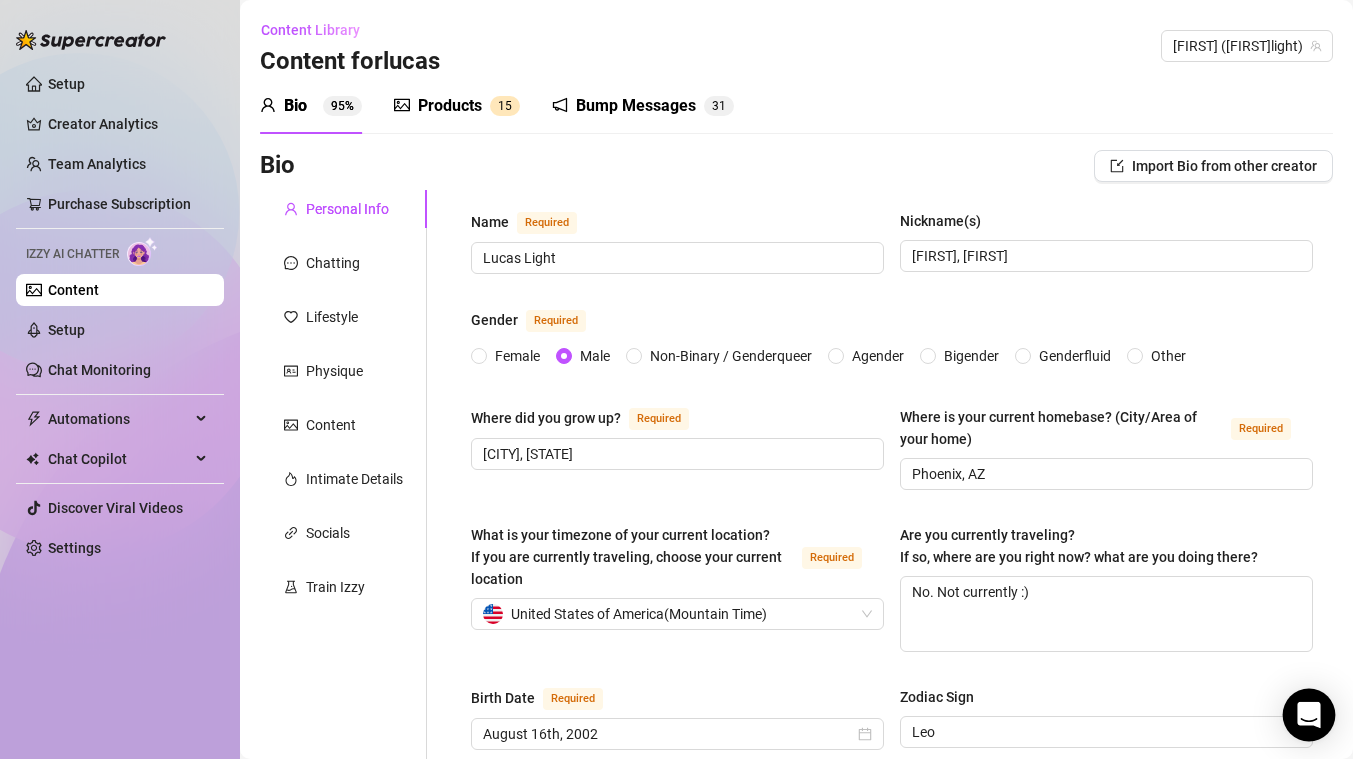 click 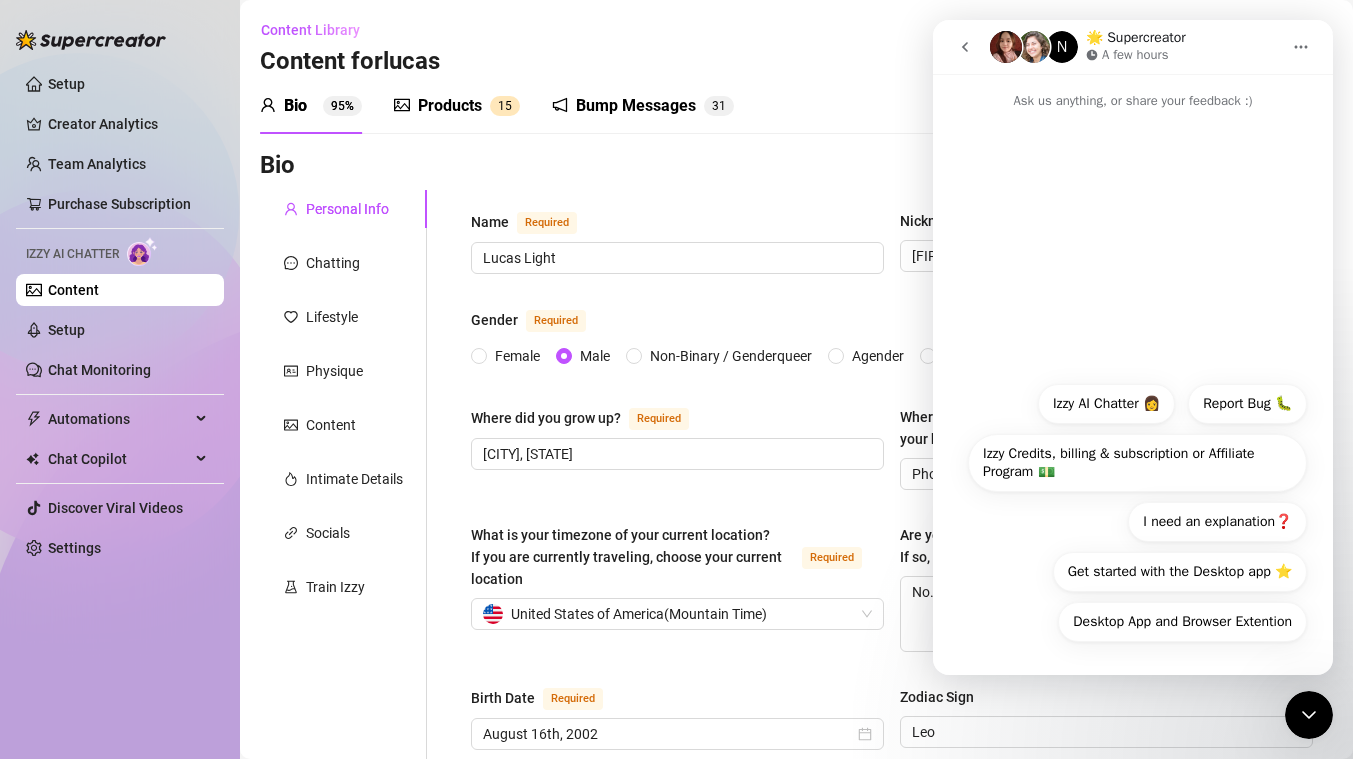 scroll, scrollTop: 0, scrollLeft: 0, axis: both 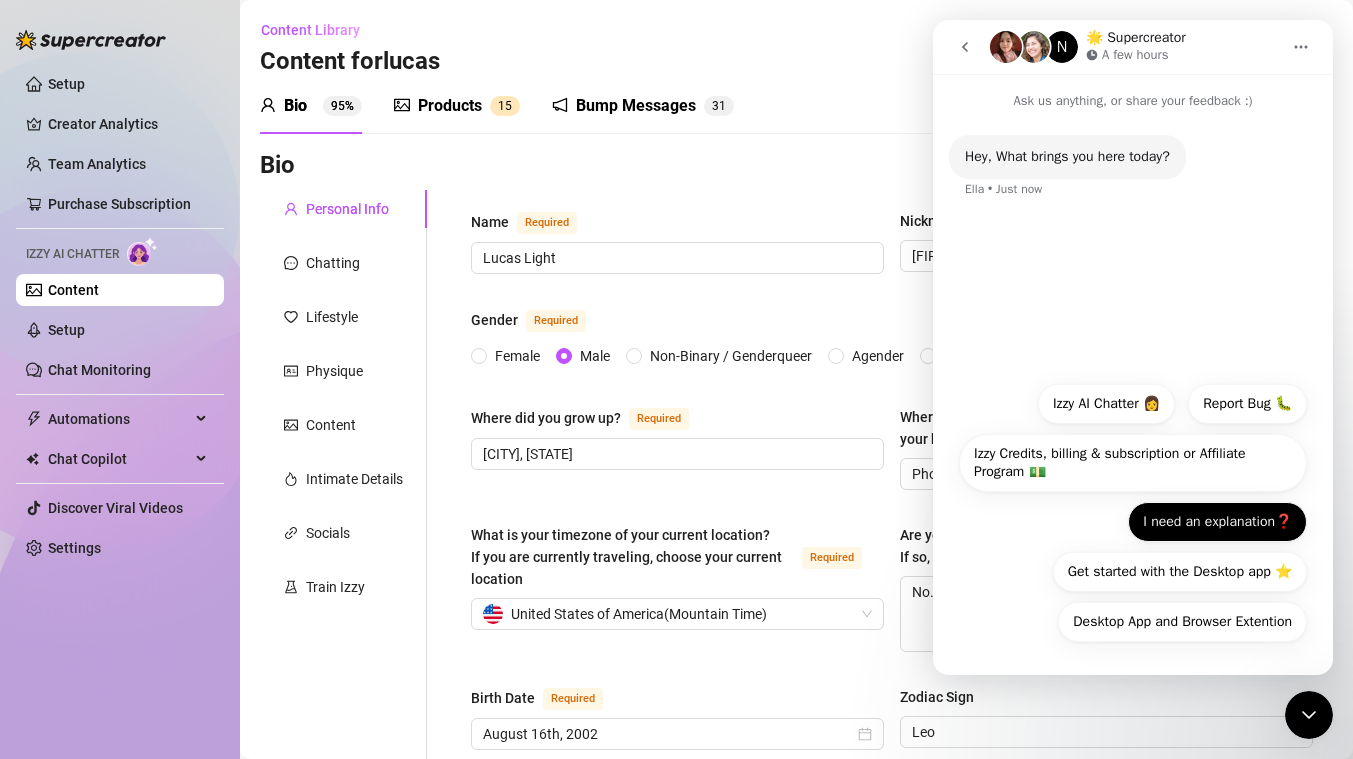 click on "I need an explanation❓" at bounding box center [1217, 522] 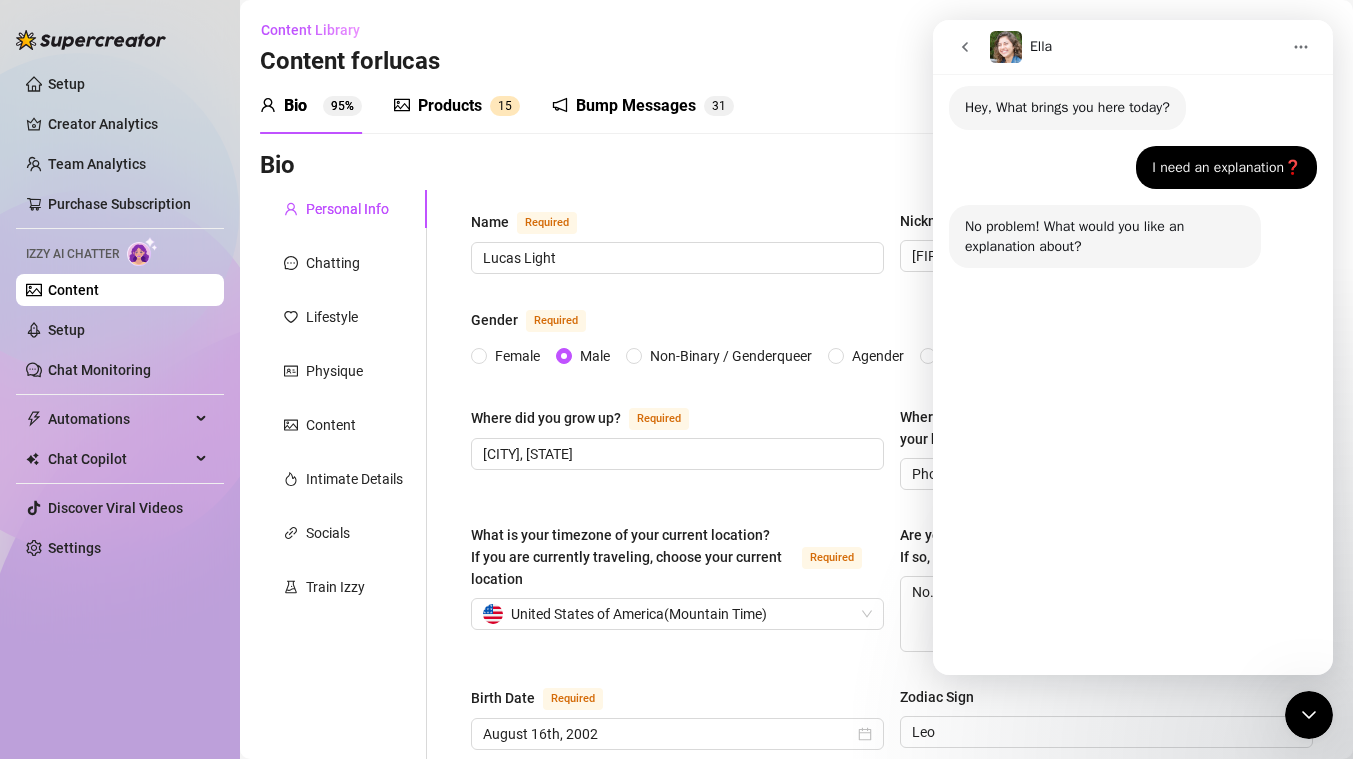 scroll, scrollTop: 102, scrollLeft: 0, axis: vertical 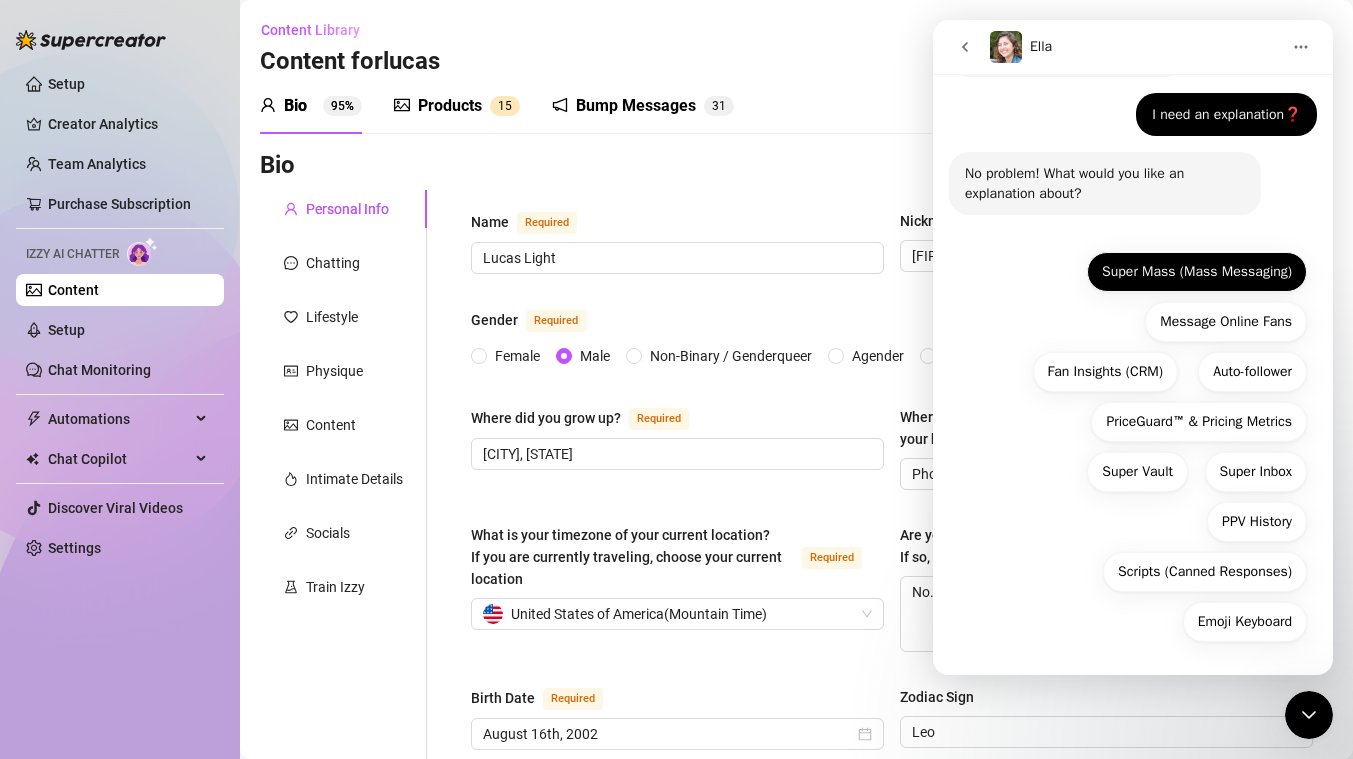 click on "Super Mass (Mass Messaging)" at bounding box center [1197, 272] 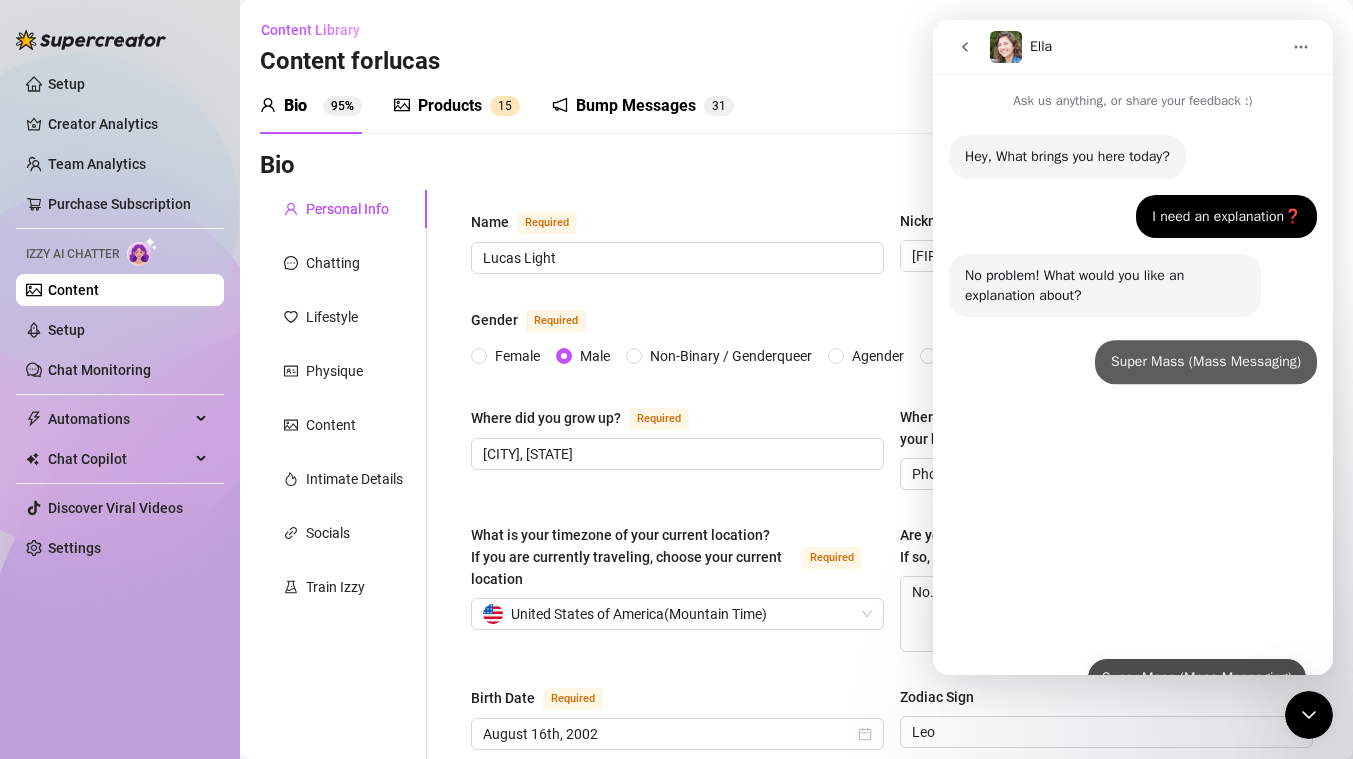scroll, scrollTop: 0, scrollLeft: 0, axis: both 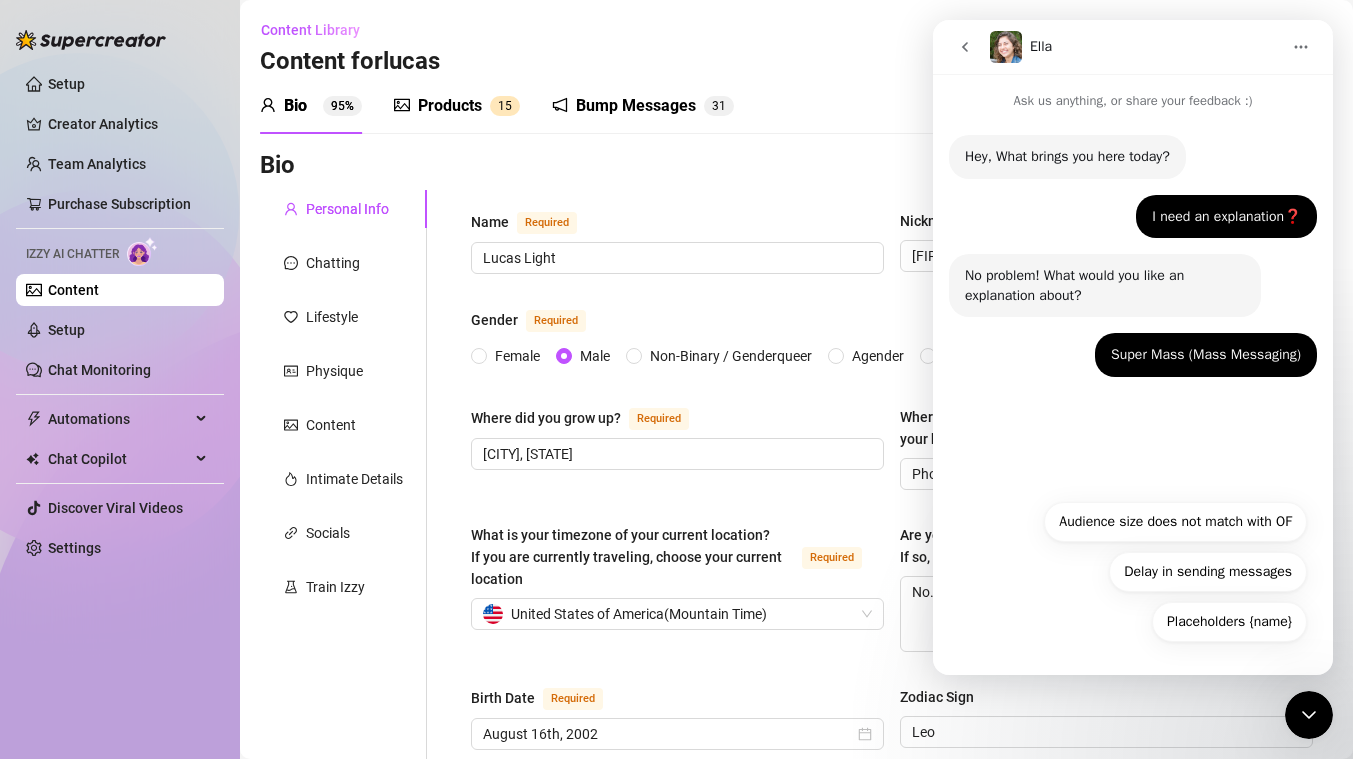 click on "Placeholders {name} Audience size does not match with OF Delay in sending messages Placeholders {name}" at bounding box center [1133, 577] 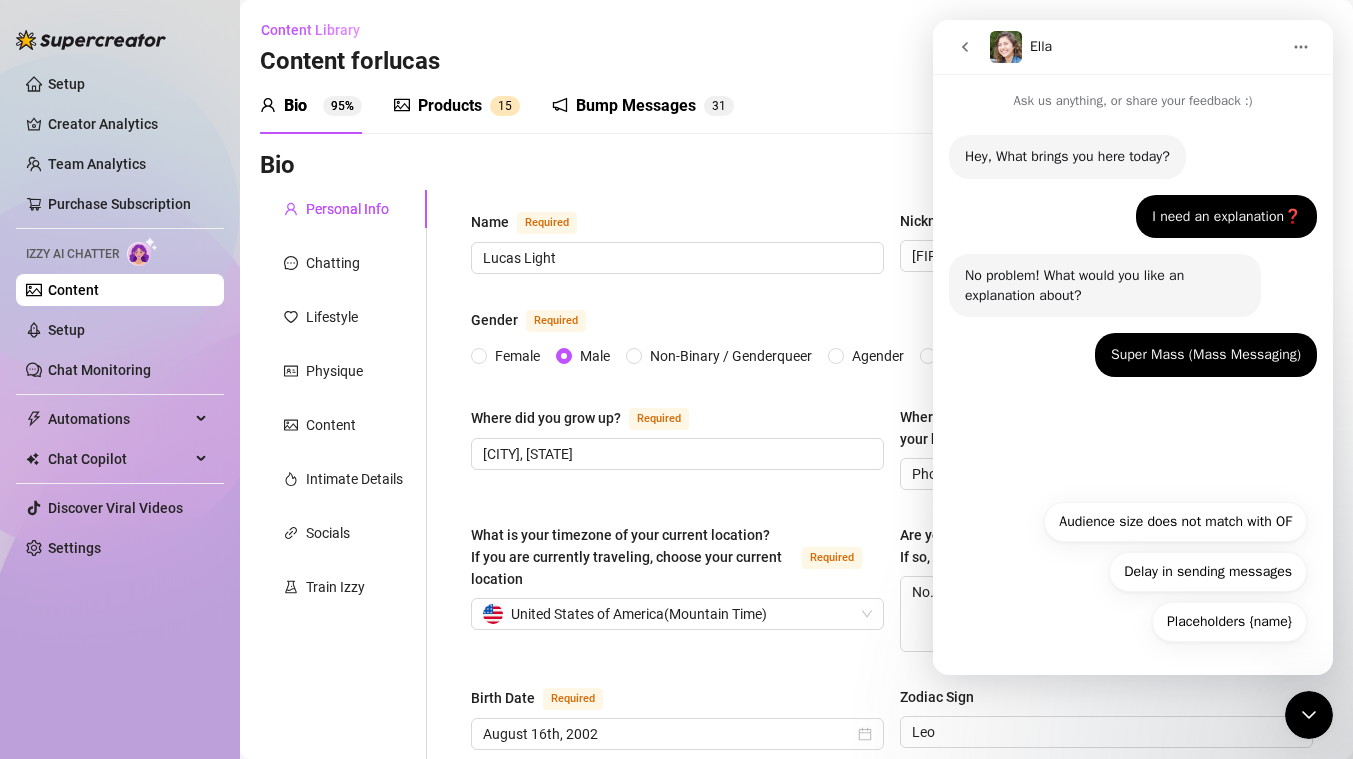 click at bounding box center (965, 47) 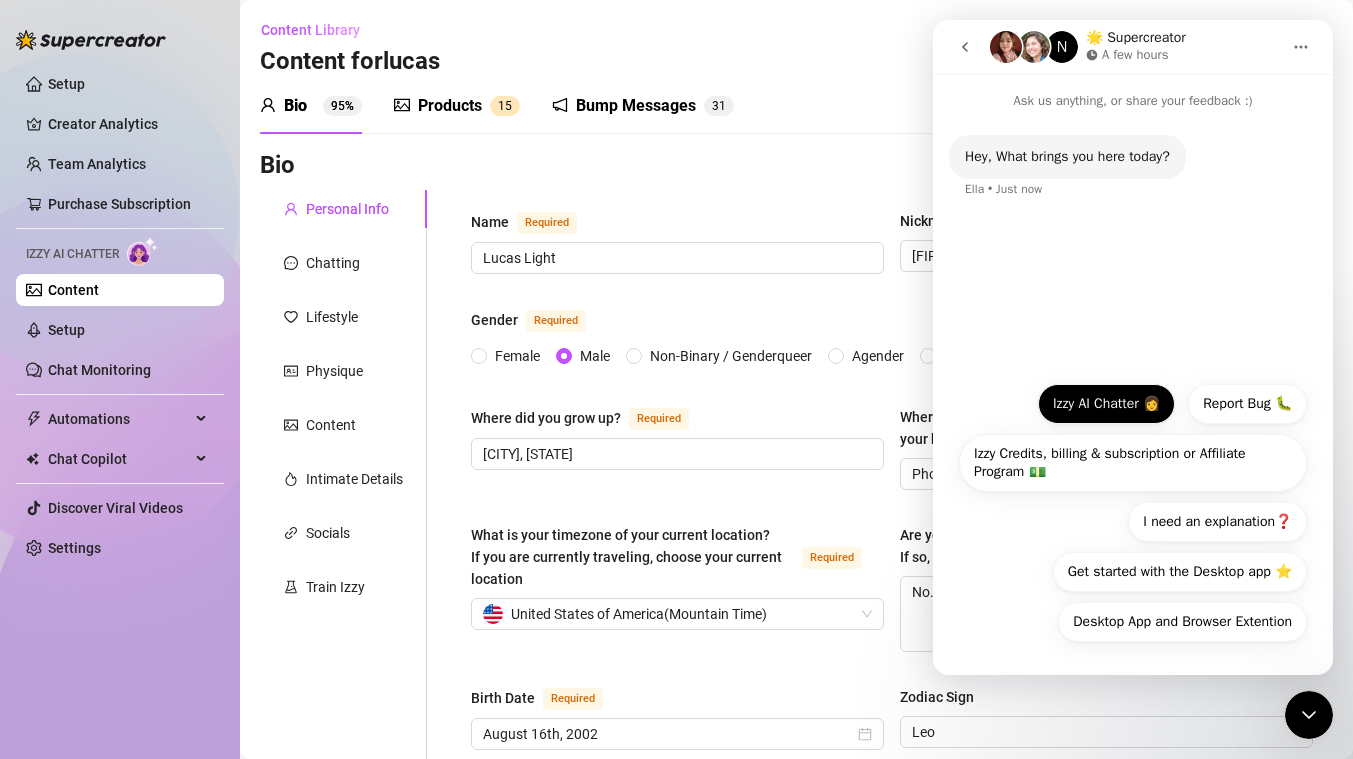 click on "Izzy AI Chatter 👩" at bounding box center [1106, 404] 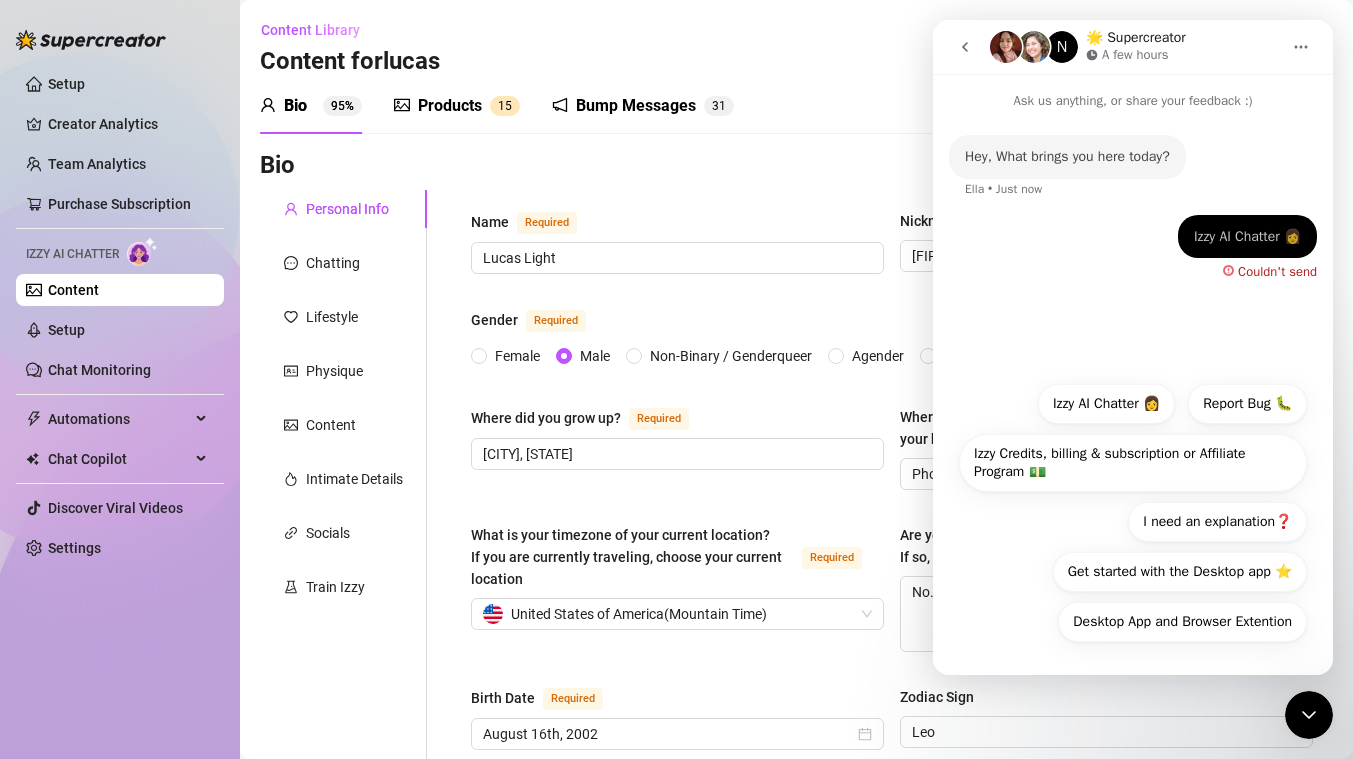 click on "Couldn't send" at bounding box center [1277, 271] 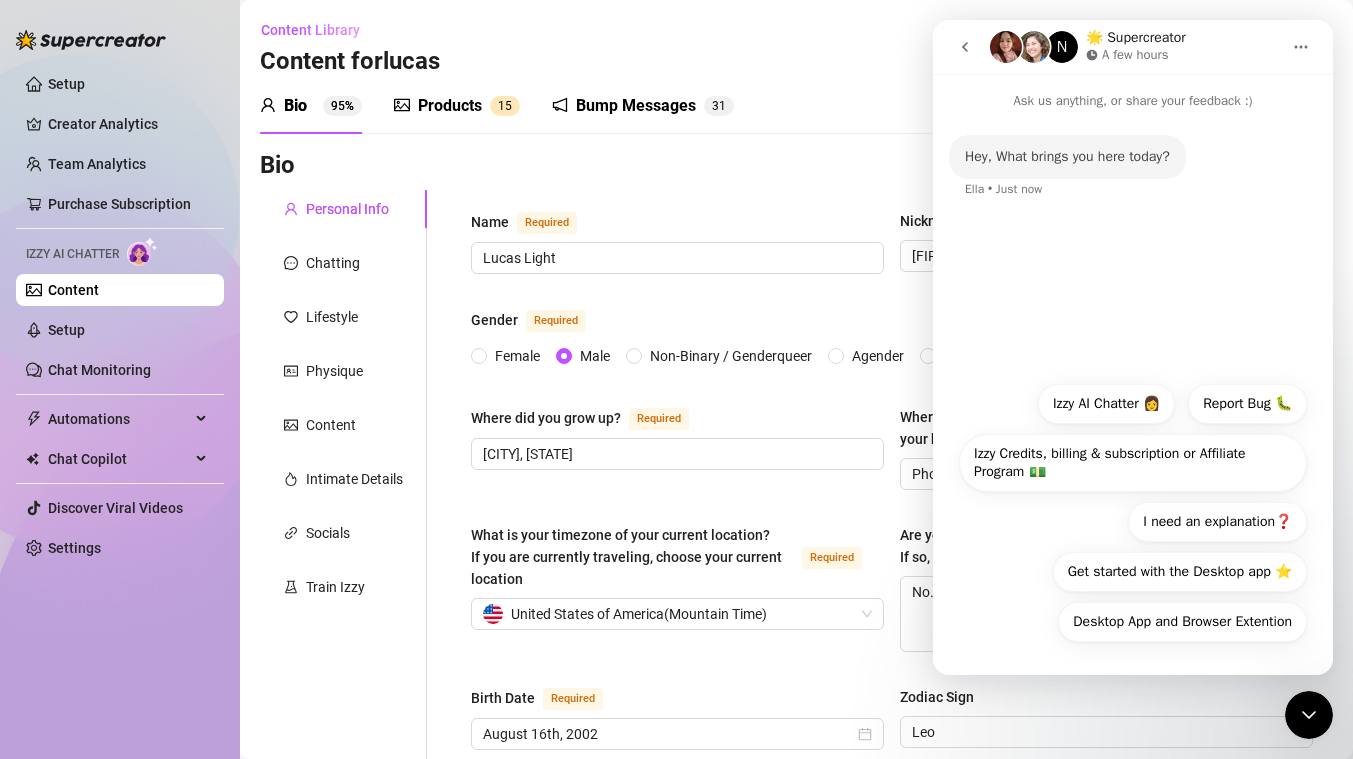 click 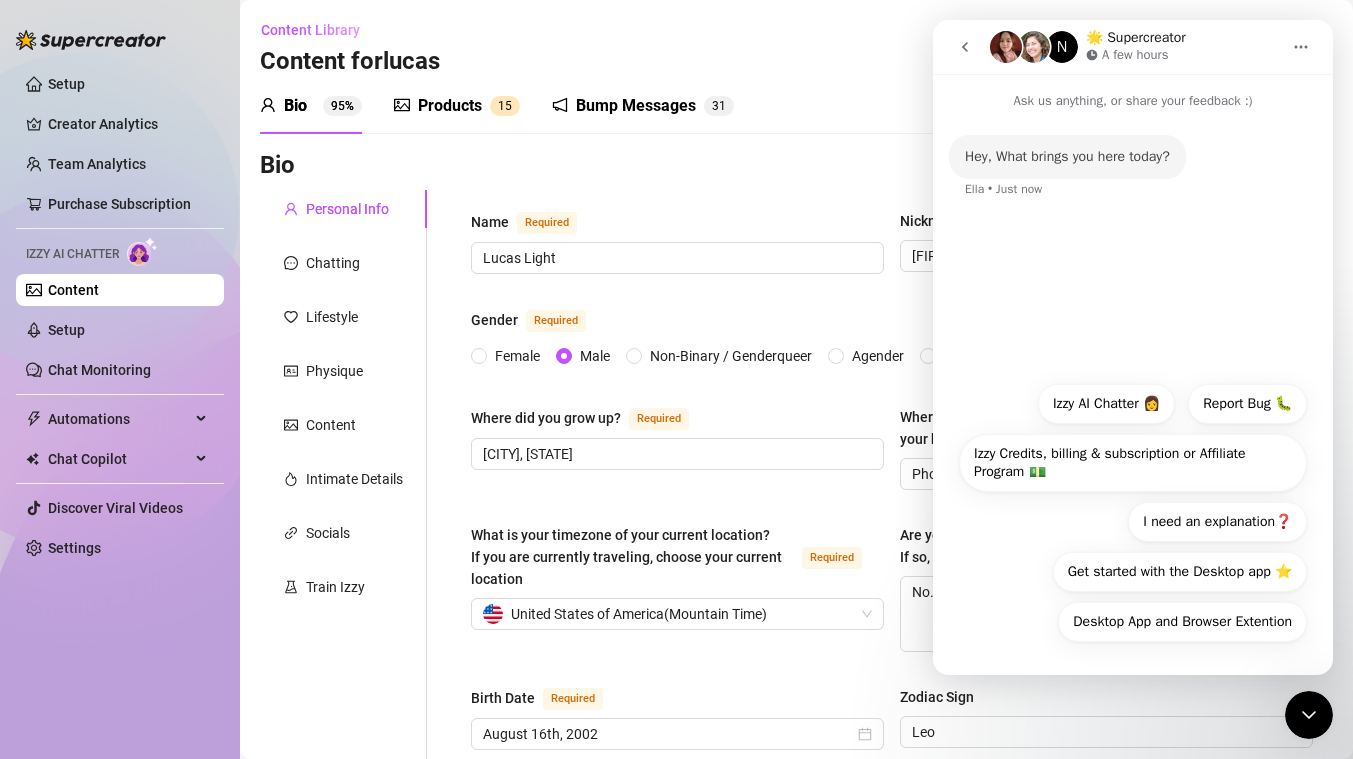 click 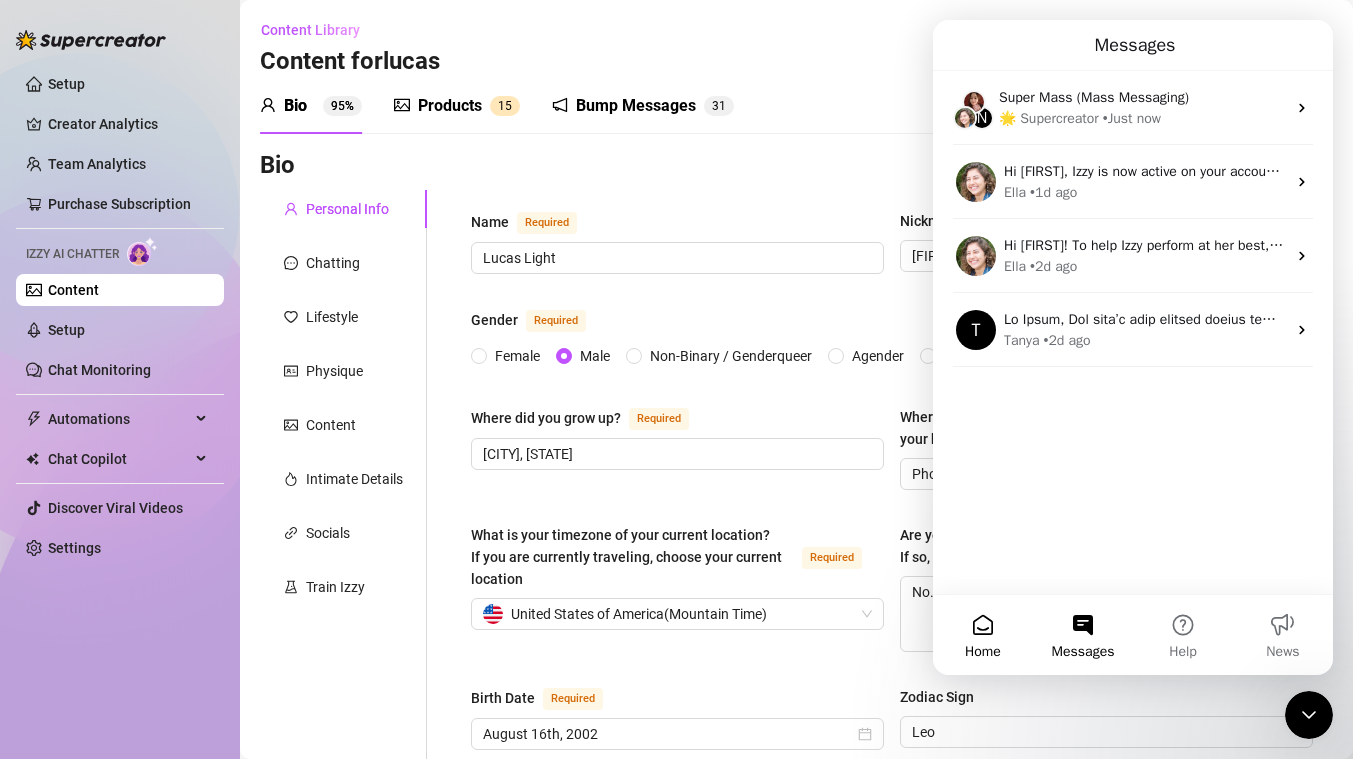 click on "Home" at bounding box center [983, 635] 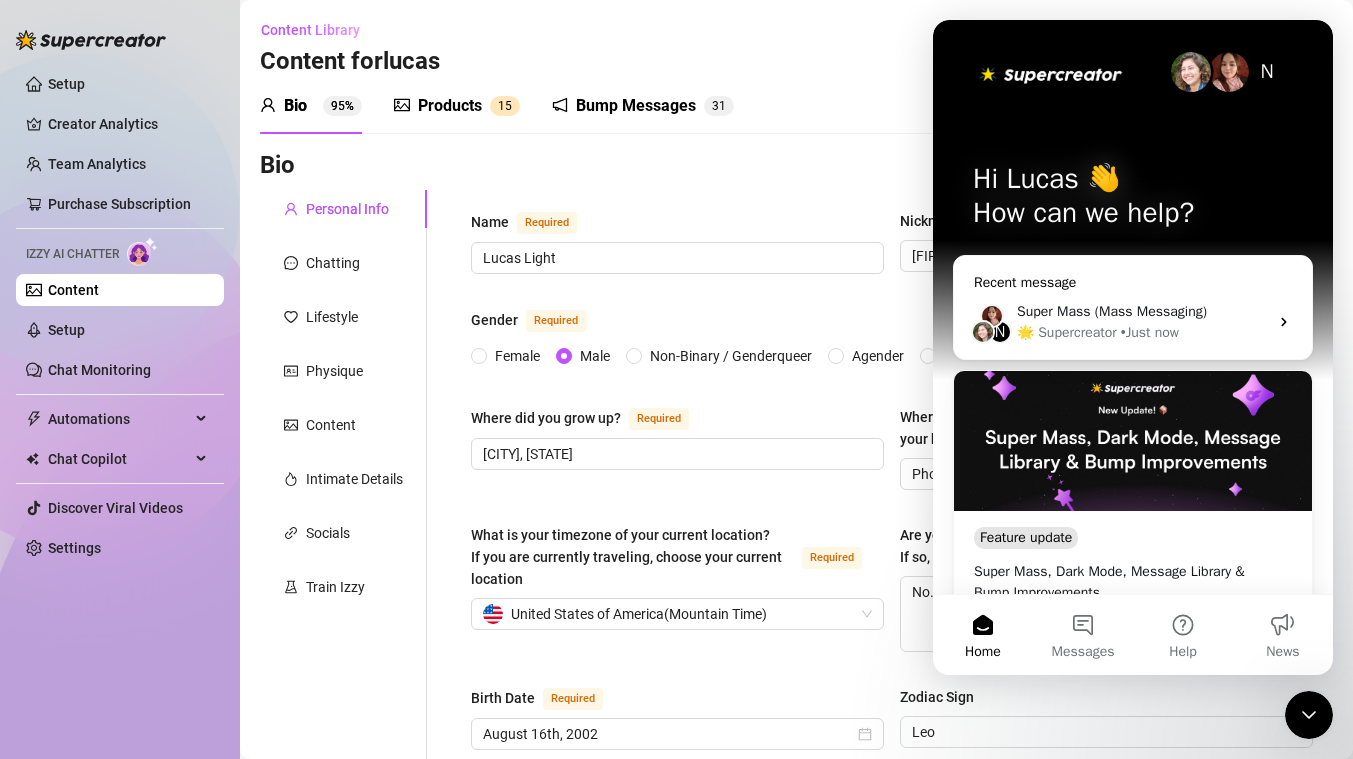 click on "N Super Mass (Mass Messaging) 🌟 Supercreator •  Just now" at bounding box center (1133, 322) 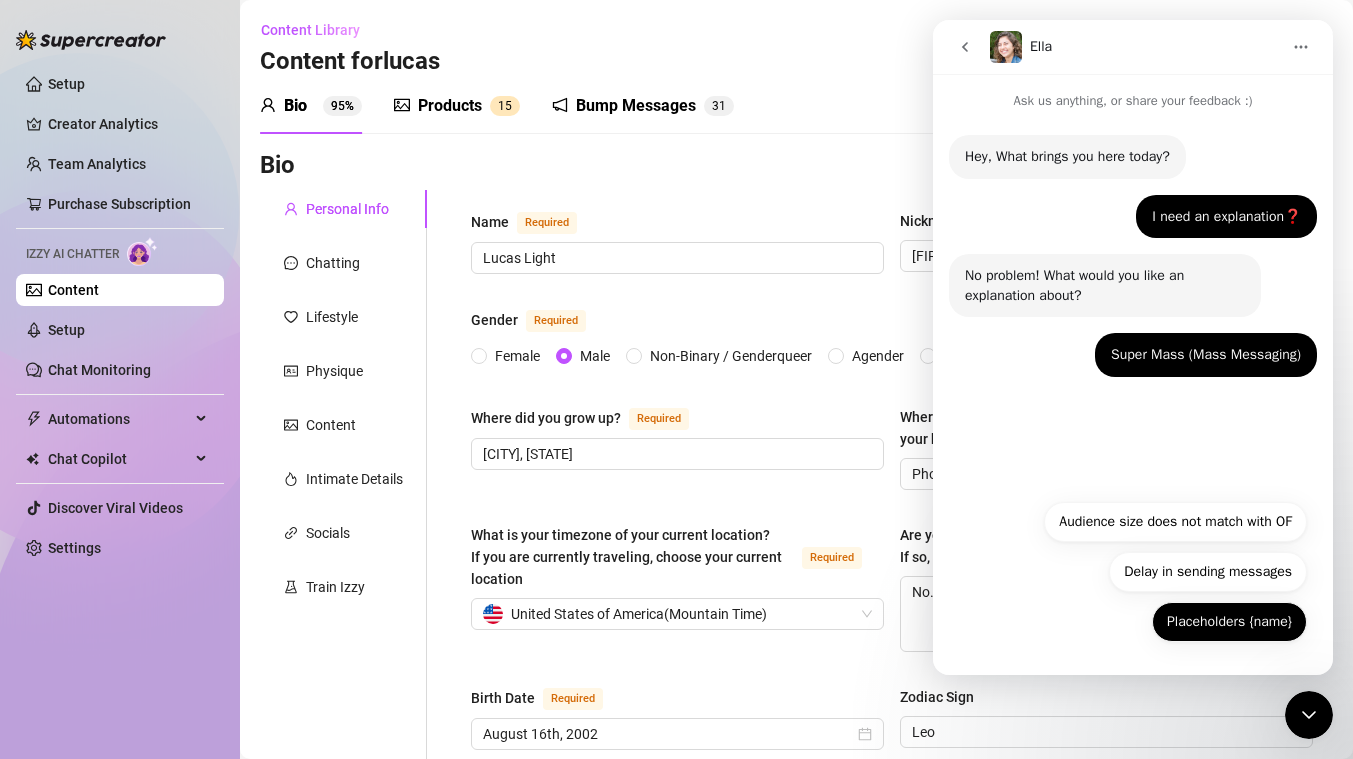 click on "Placeholders {name}" at bounding box center (1229, 622) 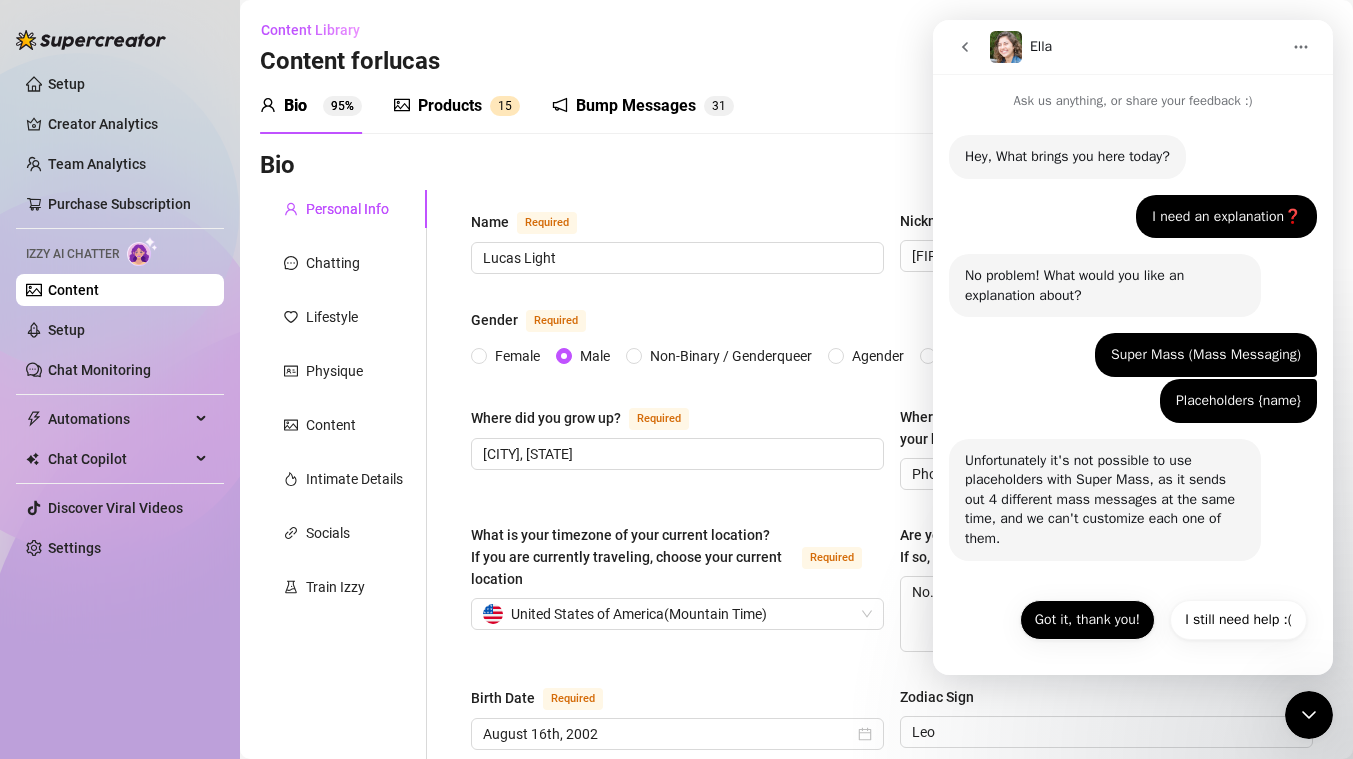 click on "Got it, thank you!" at bounding box center [1087, 620] 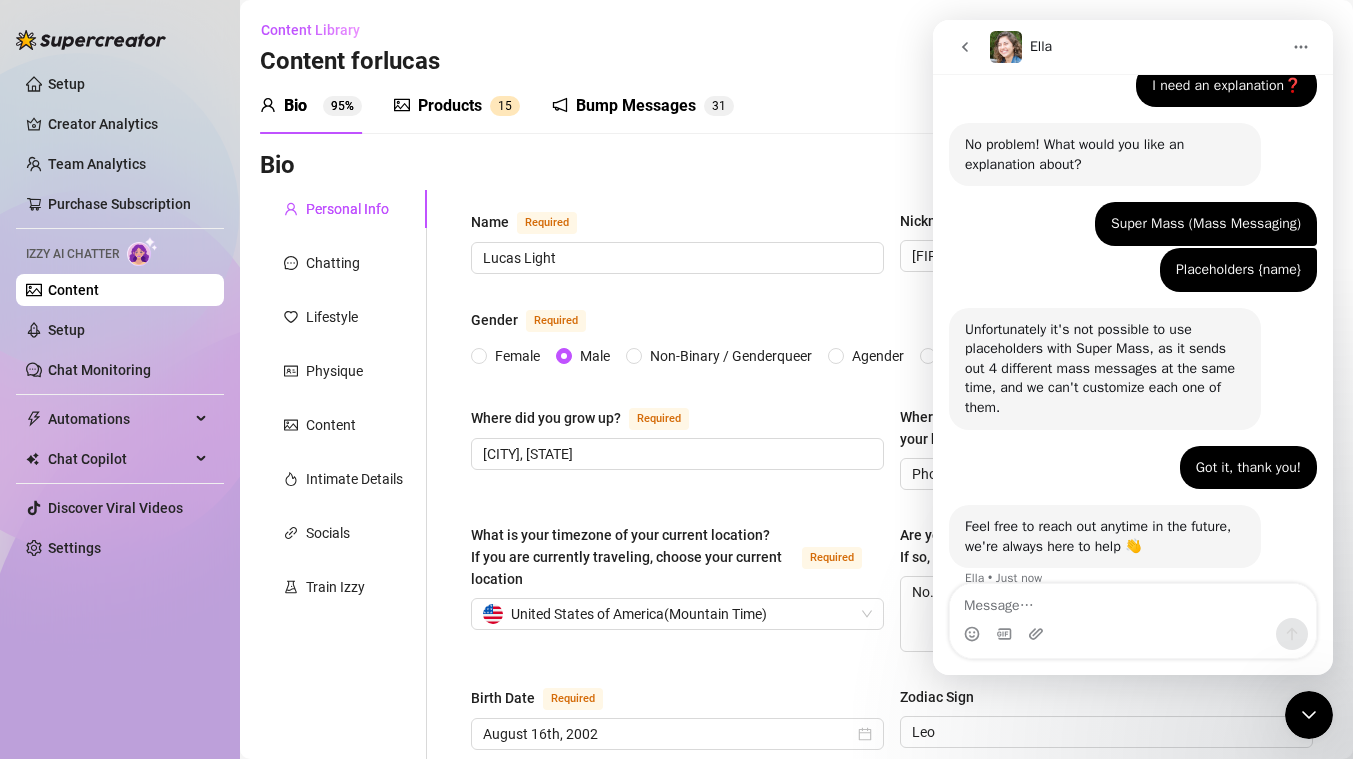 scroll, scrollTop: 157, scrollLeft: 0, axis: vertical 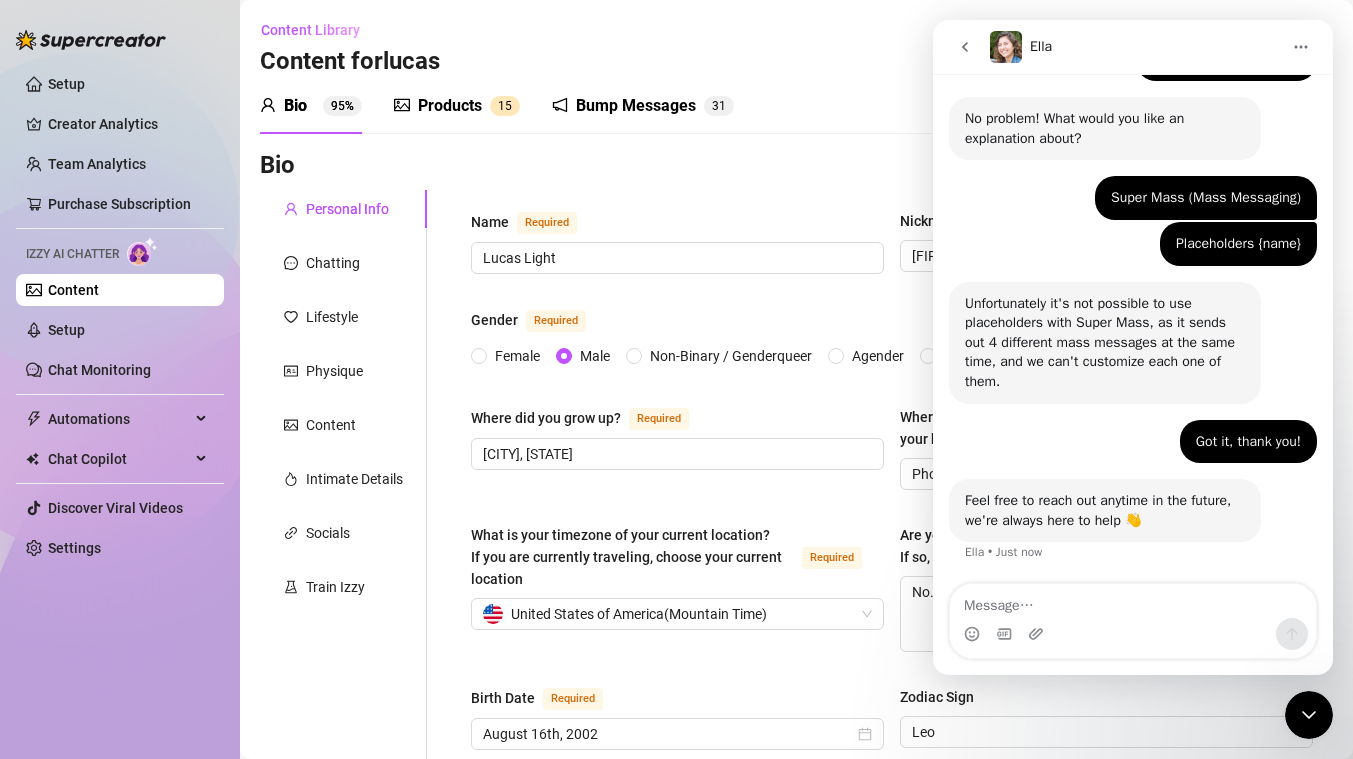 click at bounding box center [1133, 601] 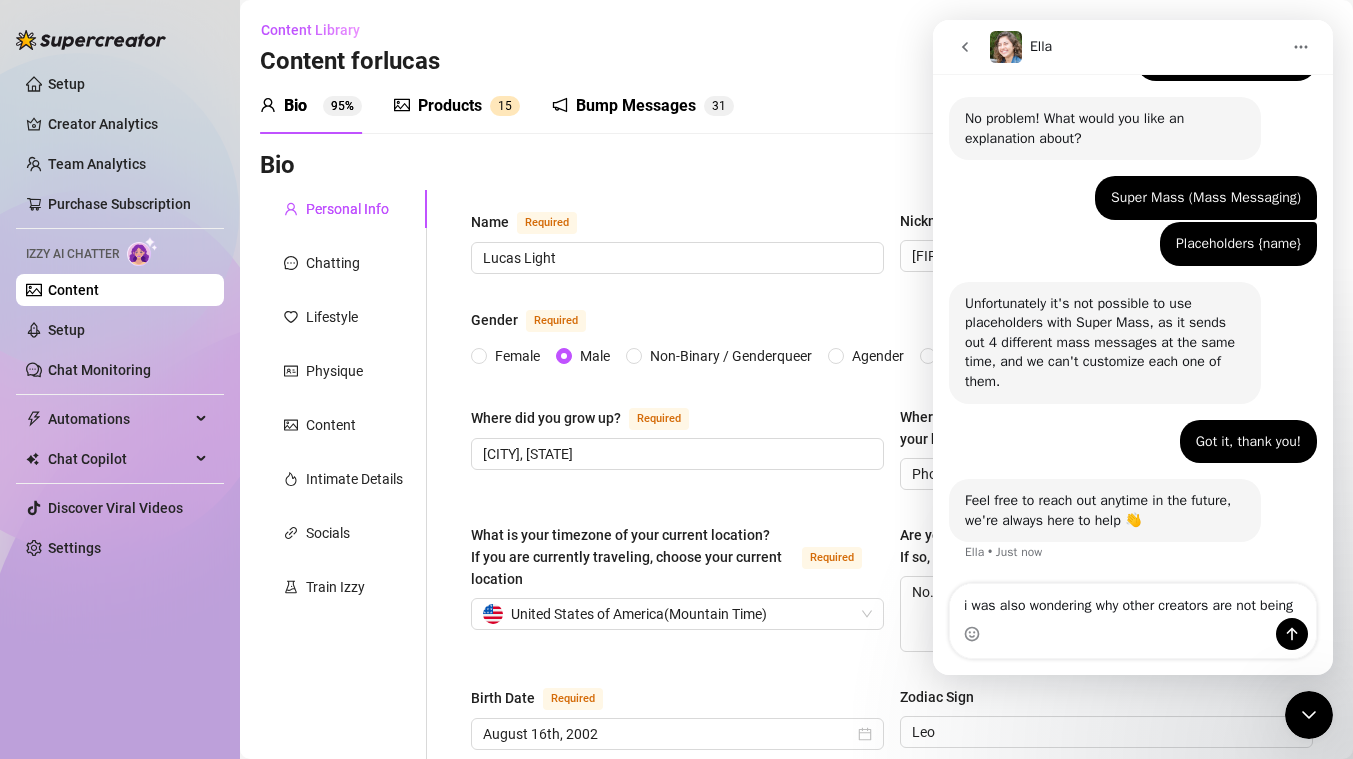 scroll, scrollTop: 177, scrollLeft: 0, axis: vertical 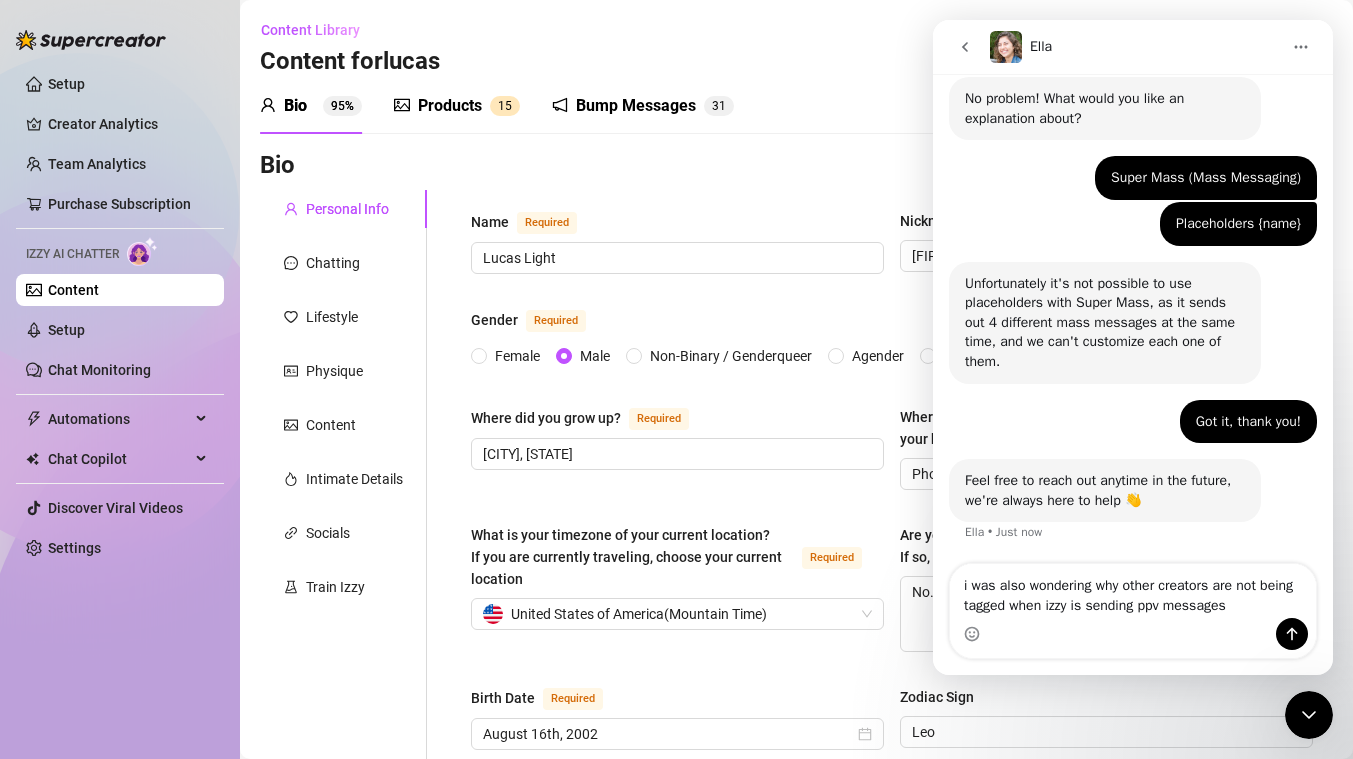 type on "i was also wondering why other creators are not being tagged when [PERSON] is sending ppv messages?" 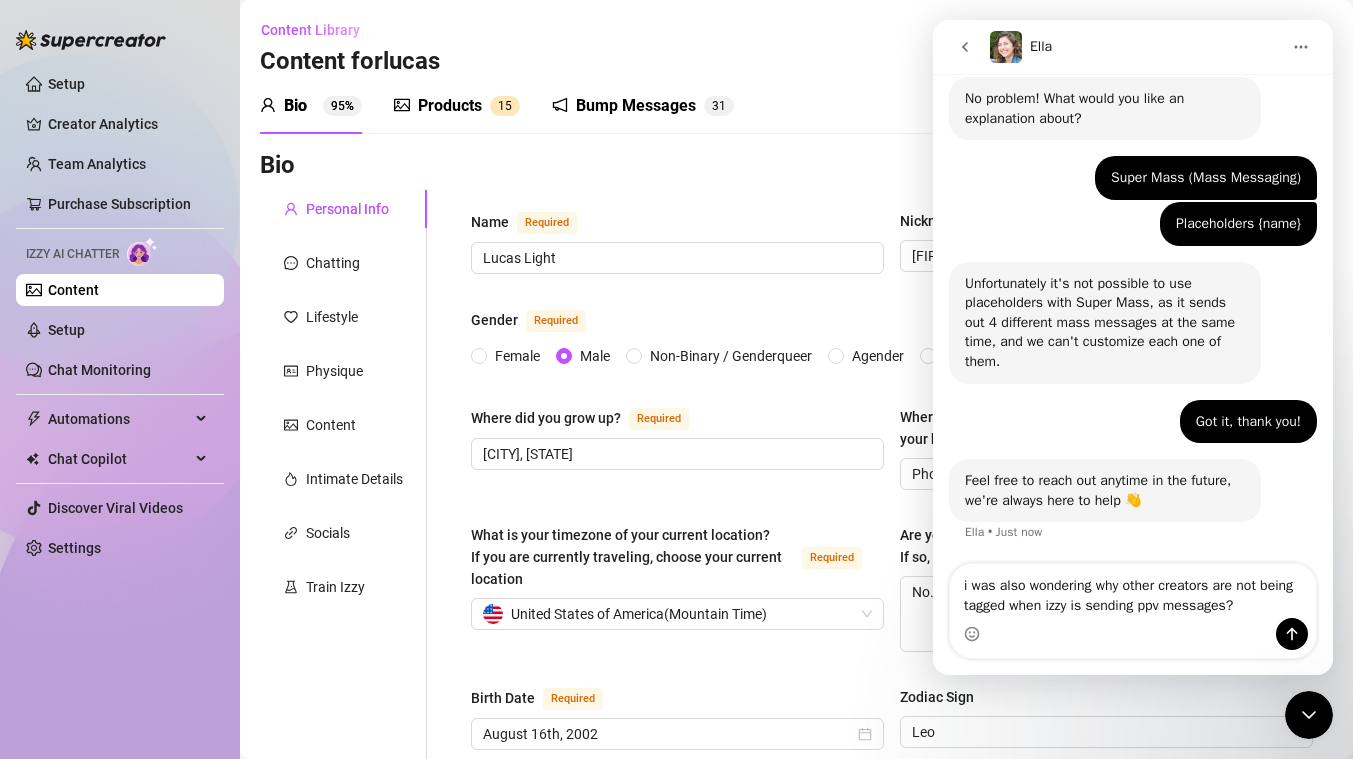 type 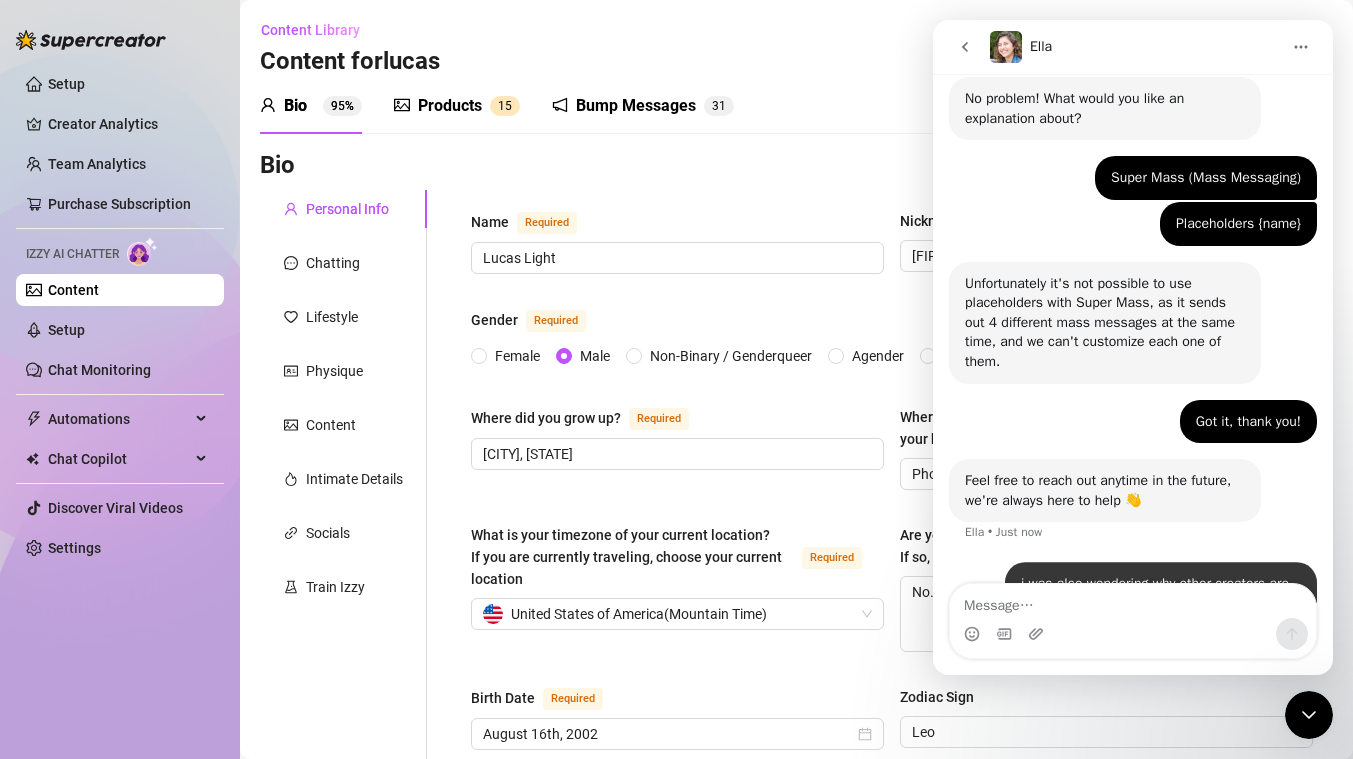 scroll, scrollTop: 256, scrollLeft: 0, axis: vertical 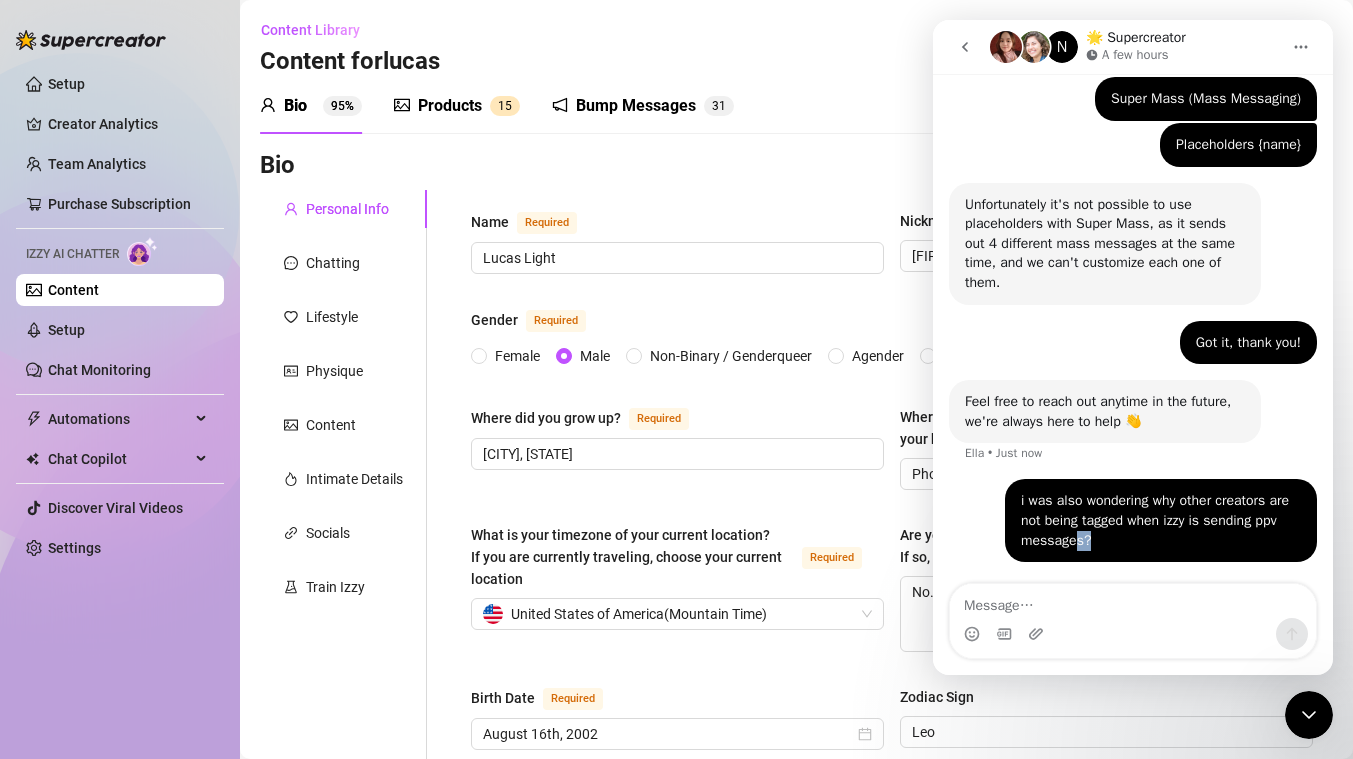 drag, startPoint x: 1143, startPoint y: 540, endPoint x: 1096, endPoint y: 535, distance: 47.26521 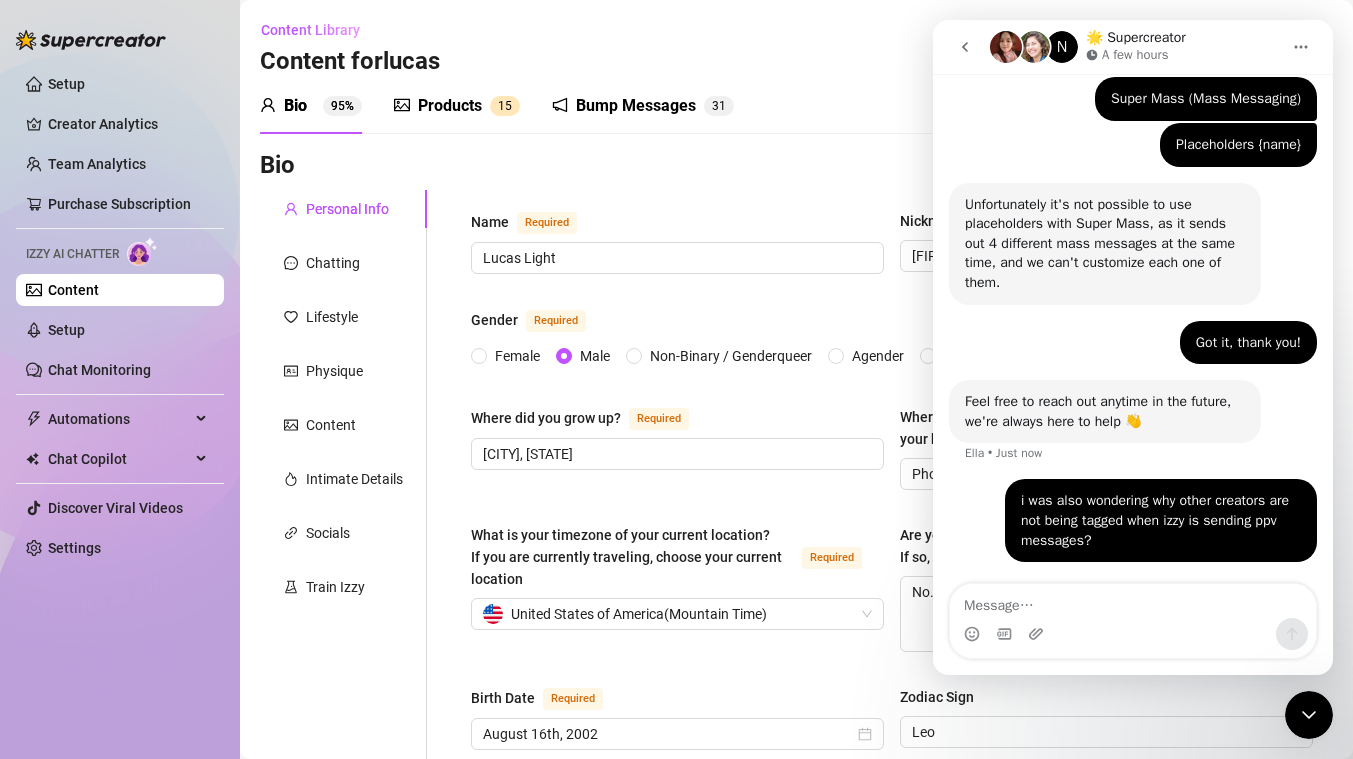 drag, startPoint x: 1137, startPoint y: 539, endPoint x: 984, endPoint y: 480, distance: 163.9817 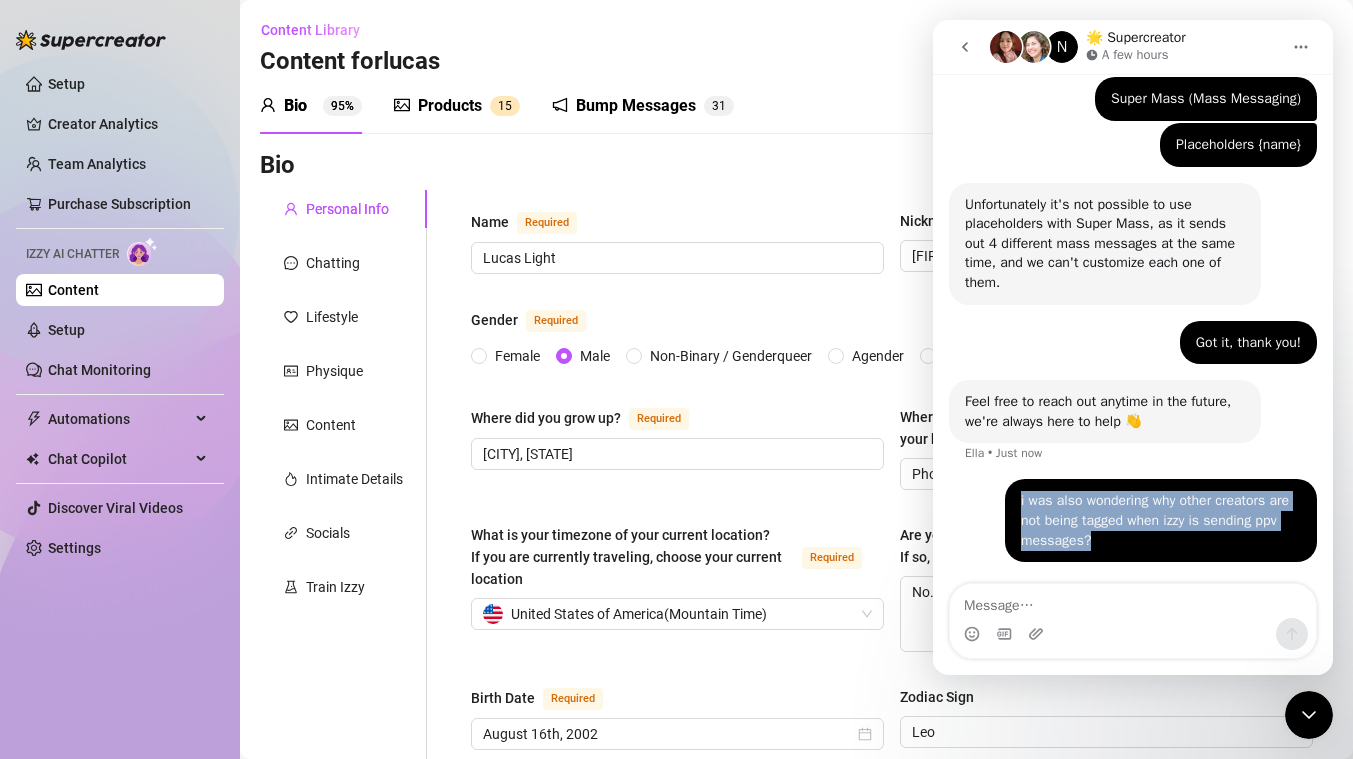 drag, startPoint x: 1131, startPoint y: 538, endPoint x: 1003, endPoint y: 486, distance: 138.15933 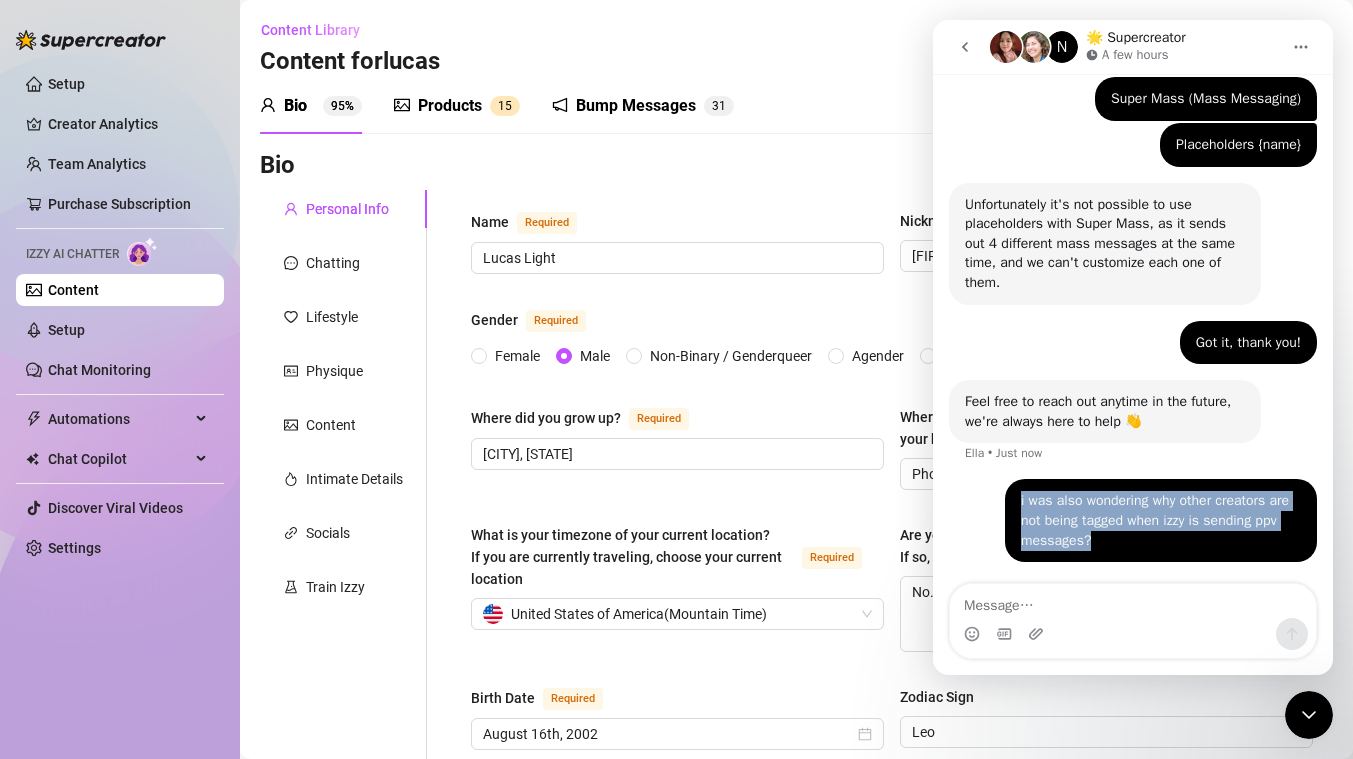 click on "i was also wondering why other creators are not being tagged when izzy is sending ppv messages? Lucas    •   Just now" at bounding box center [1161, 520] 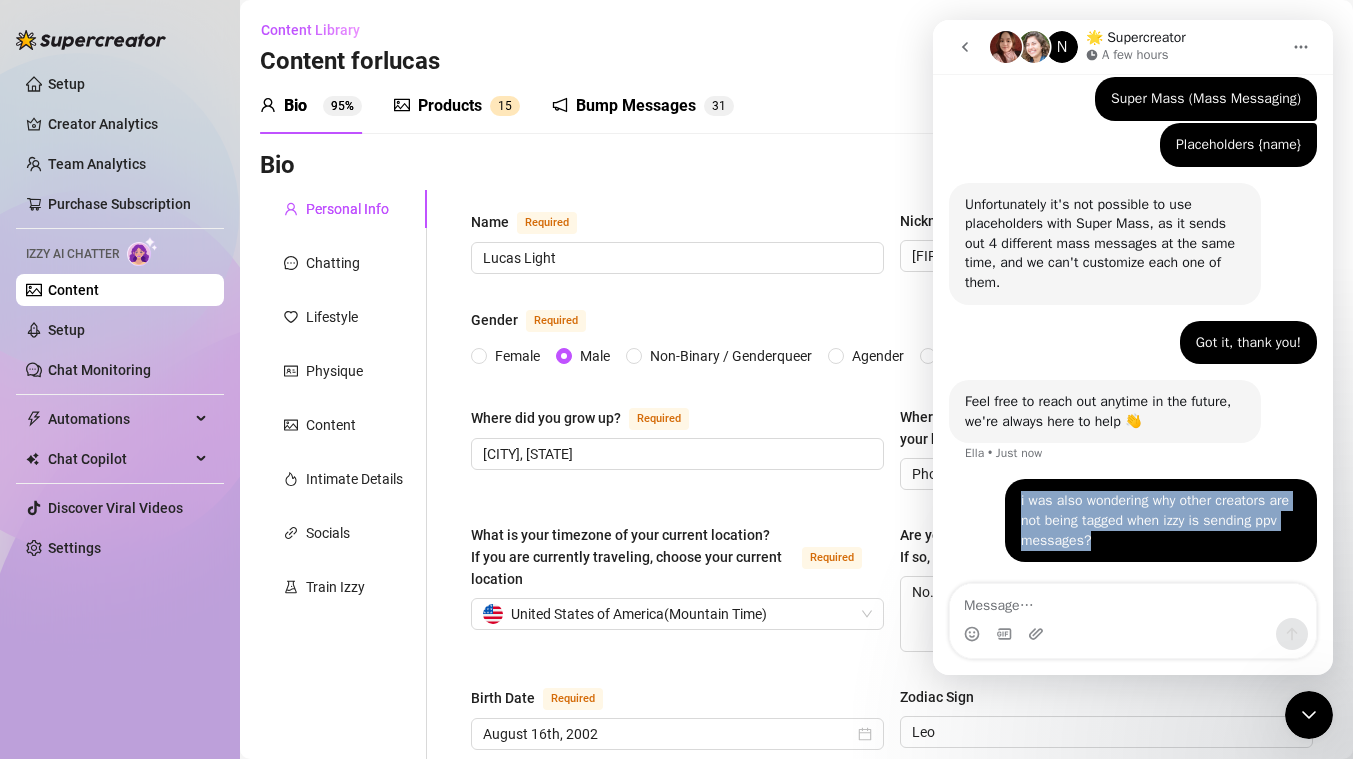 copy on "i was also wondering why other creators are not being tagged when [PERSON] is sending ppv messages?" 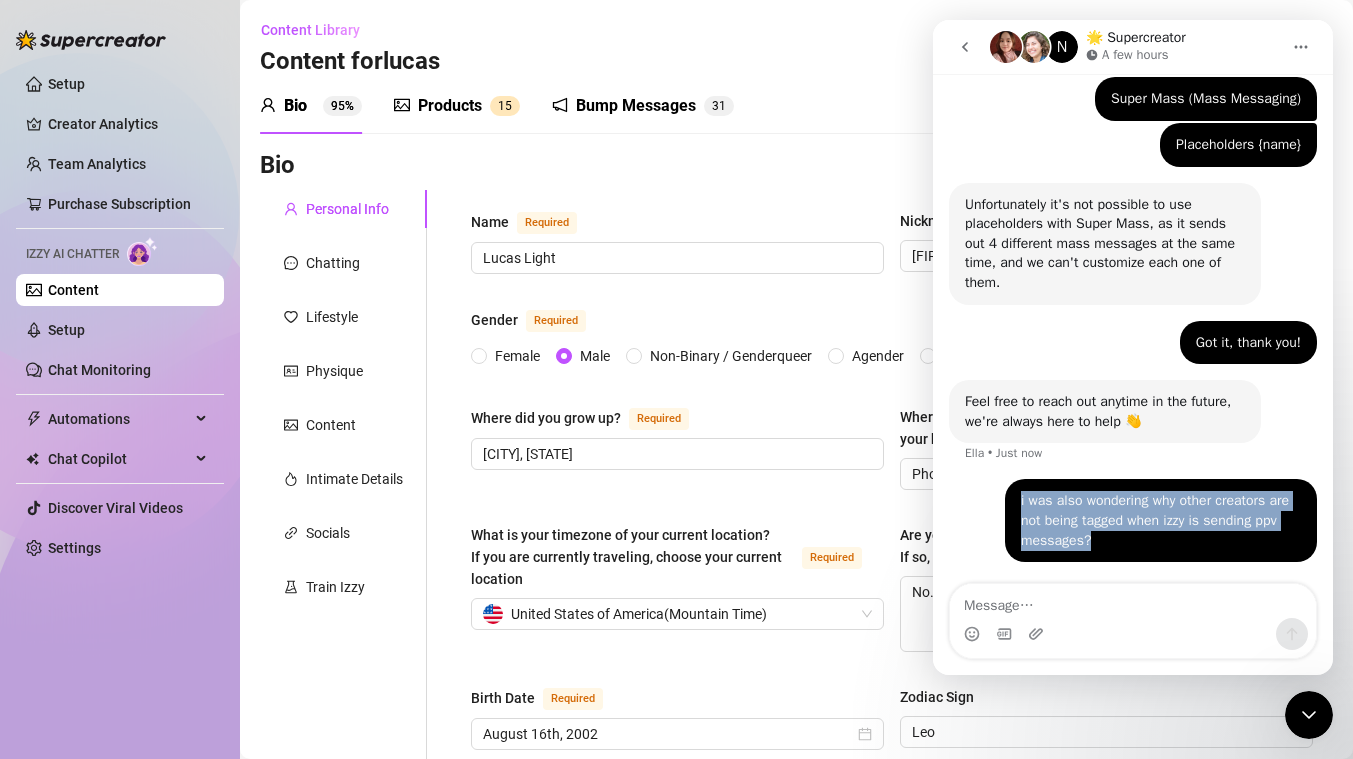 click at bounding box center [965, 47] 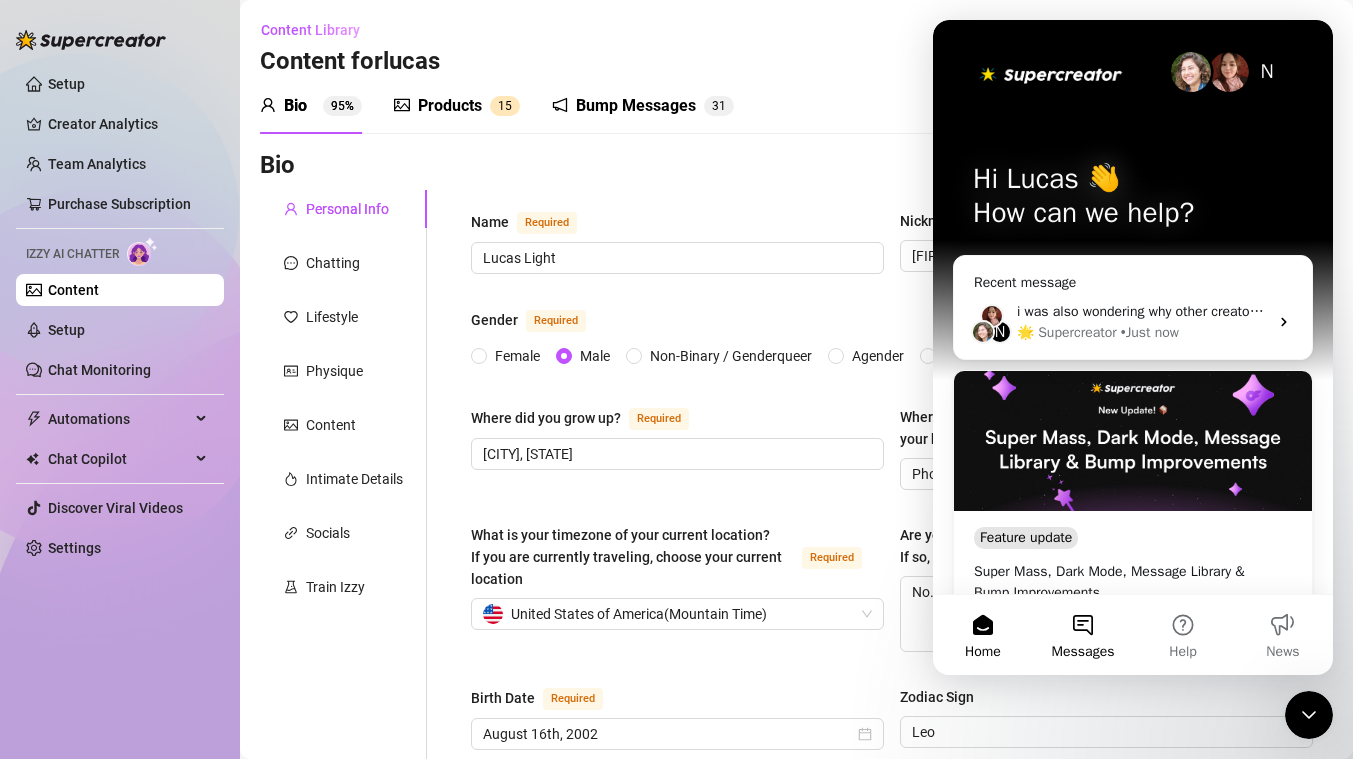 click on "Messages" at bounding box center (1083, 635) 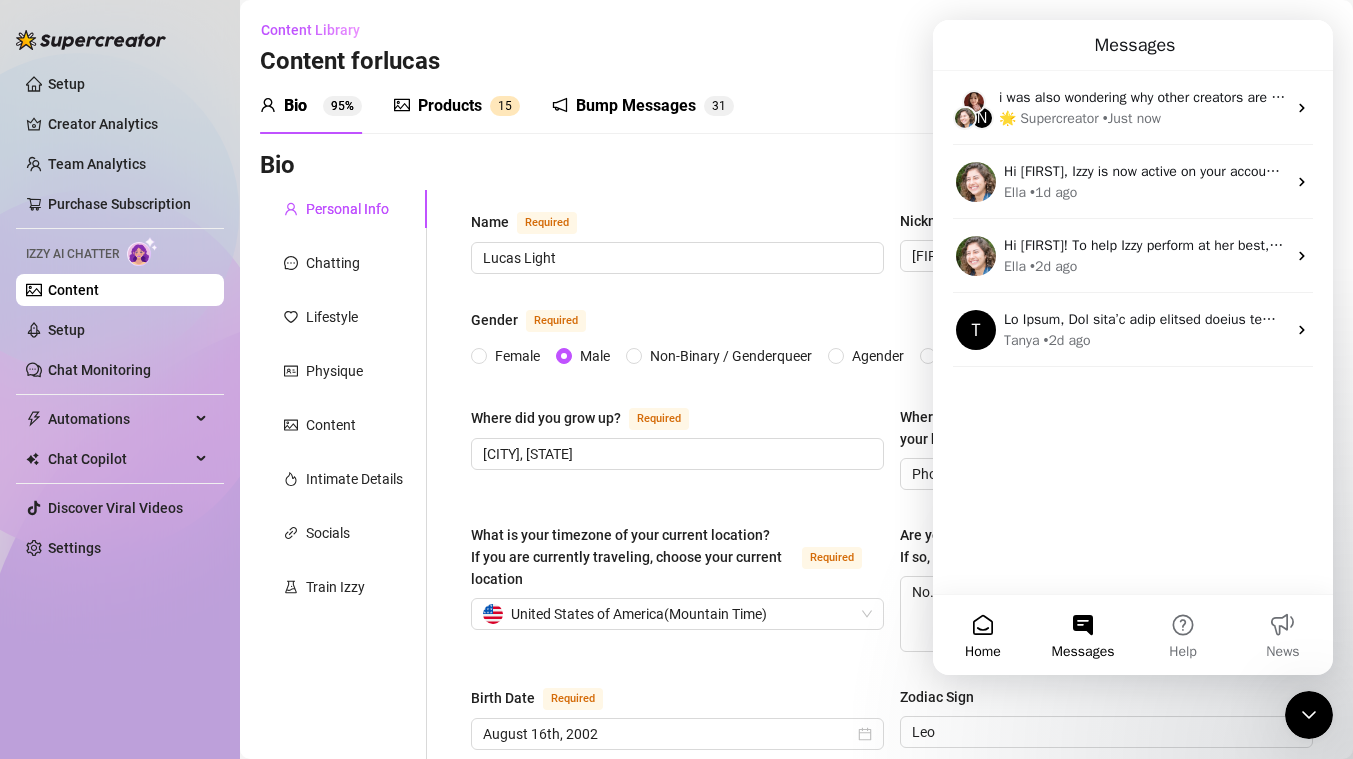click on "Home" at bounding box center [983, 635] 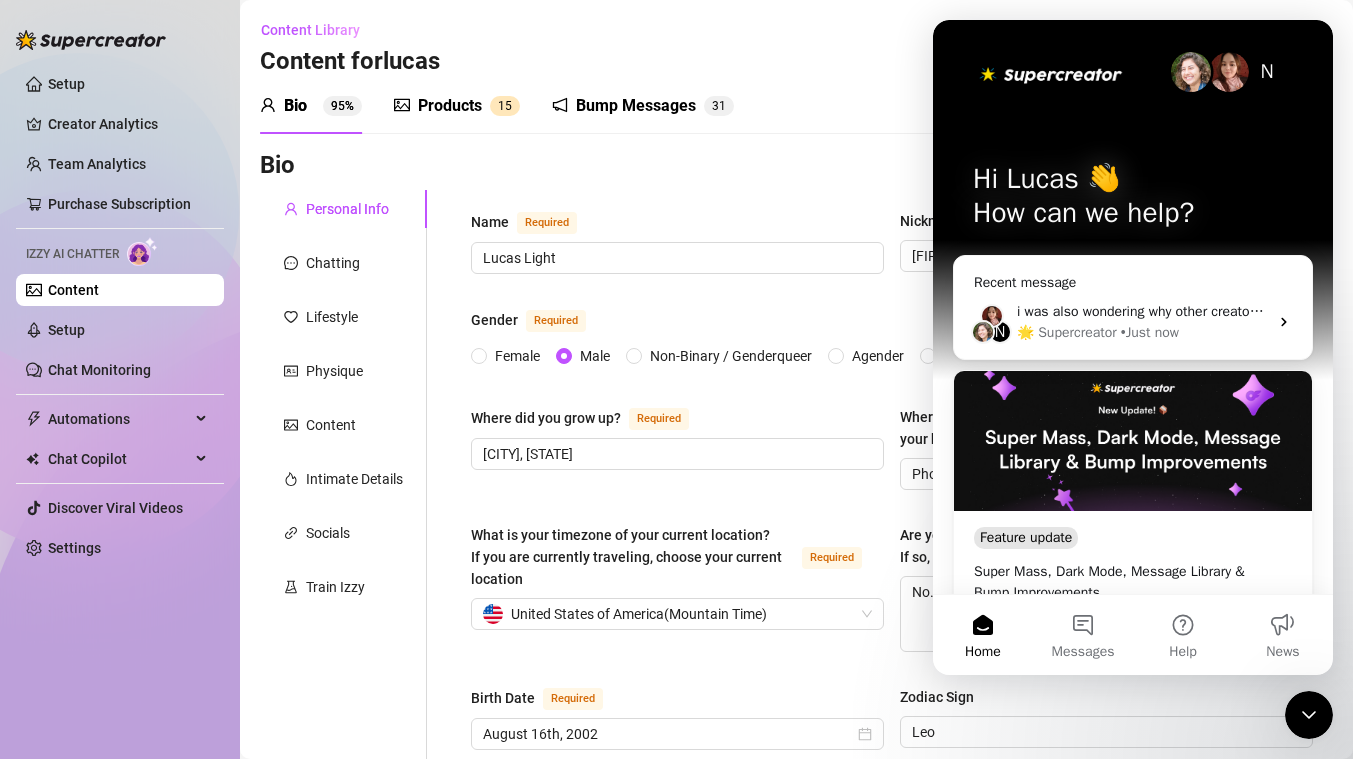 click 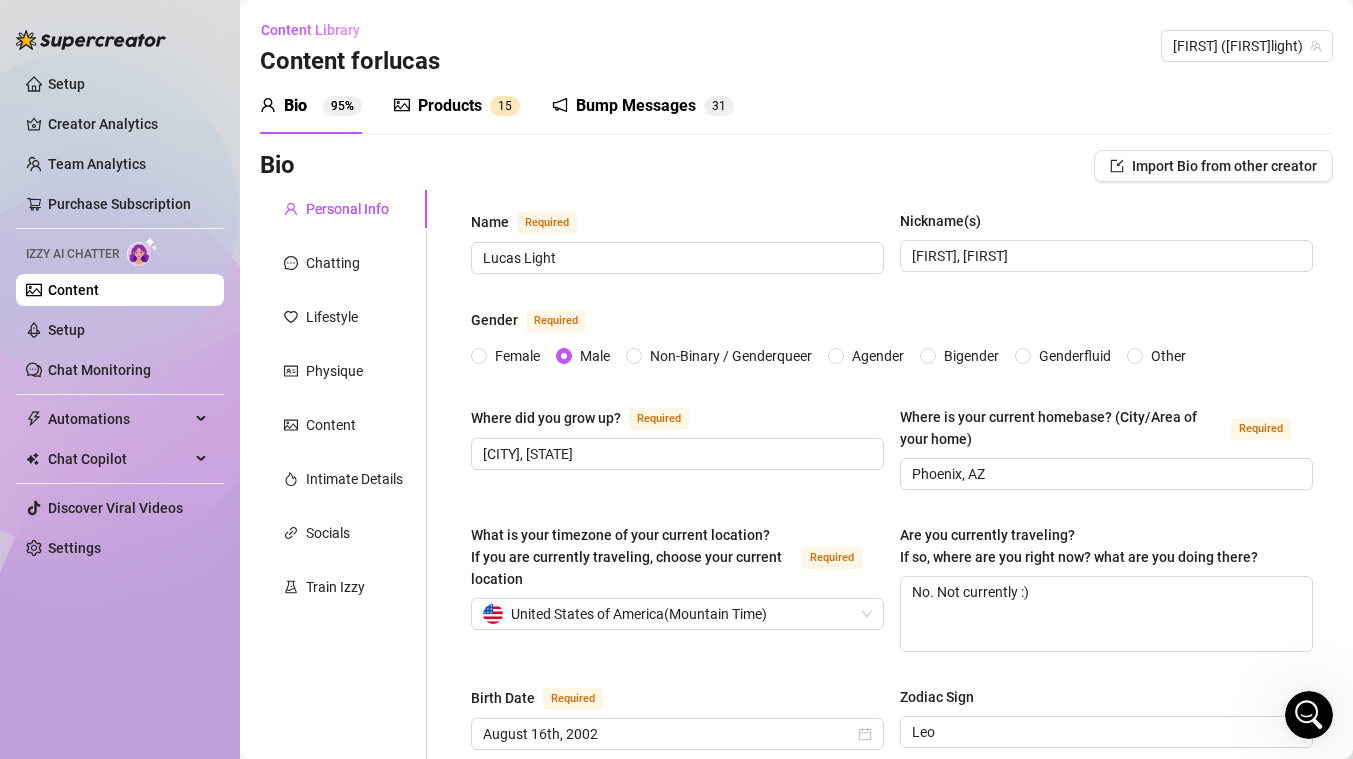 scroll, scrollTop: 0, scrollLeft: 0, axis: both 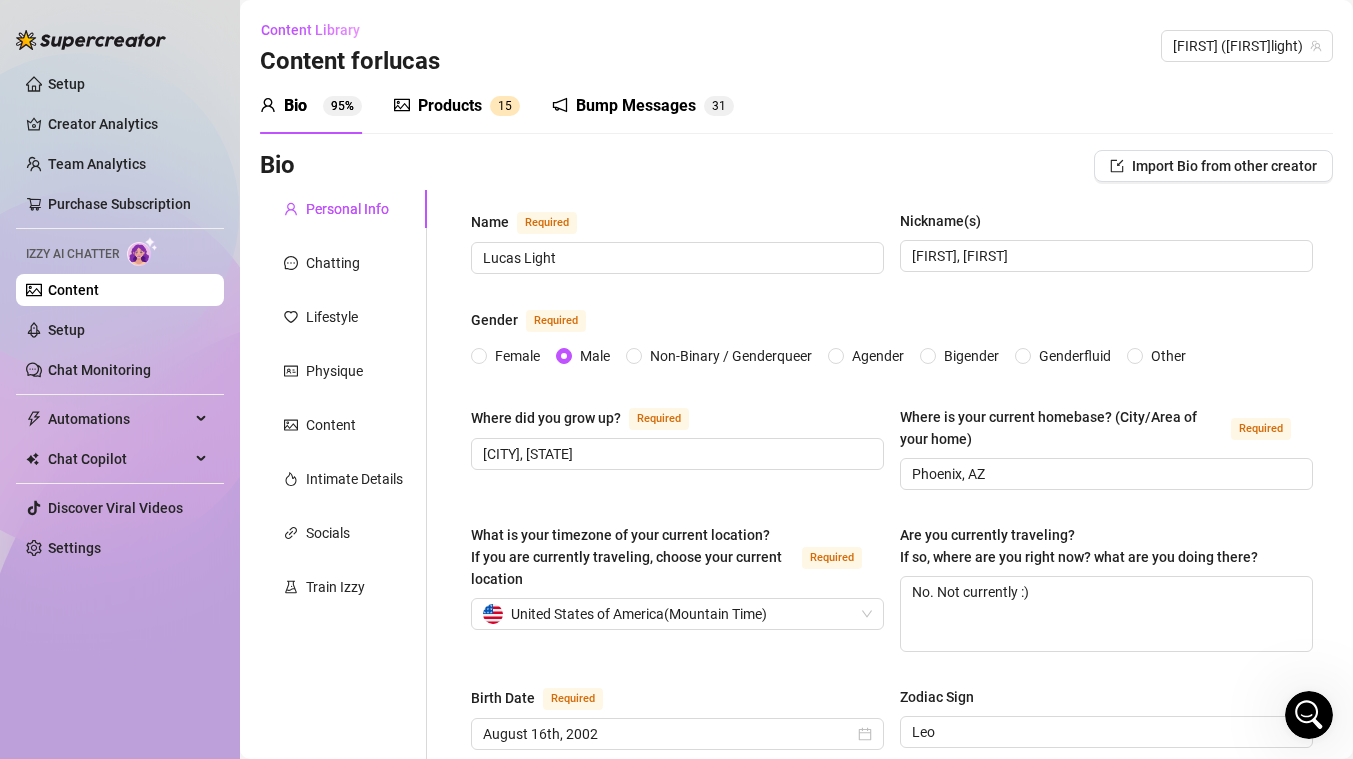 click 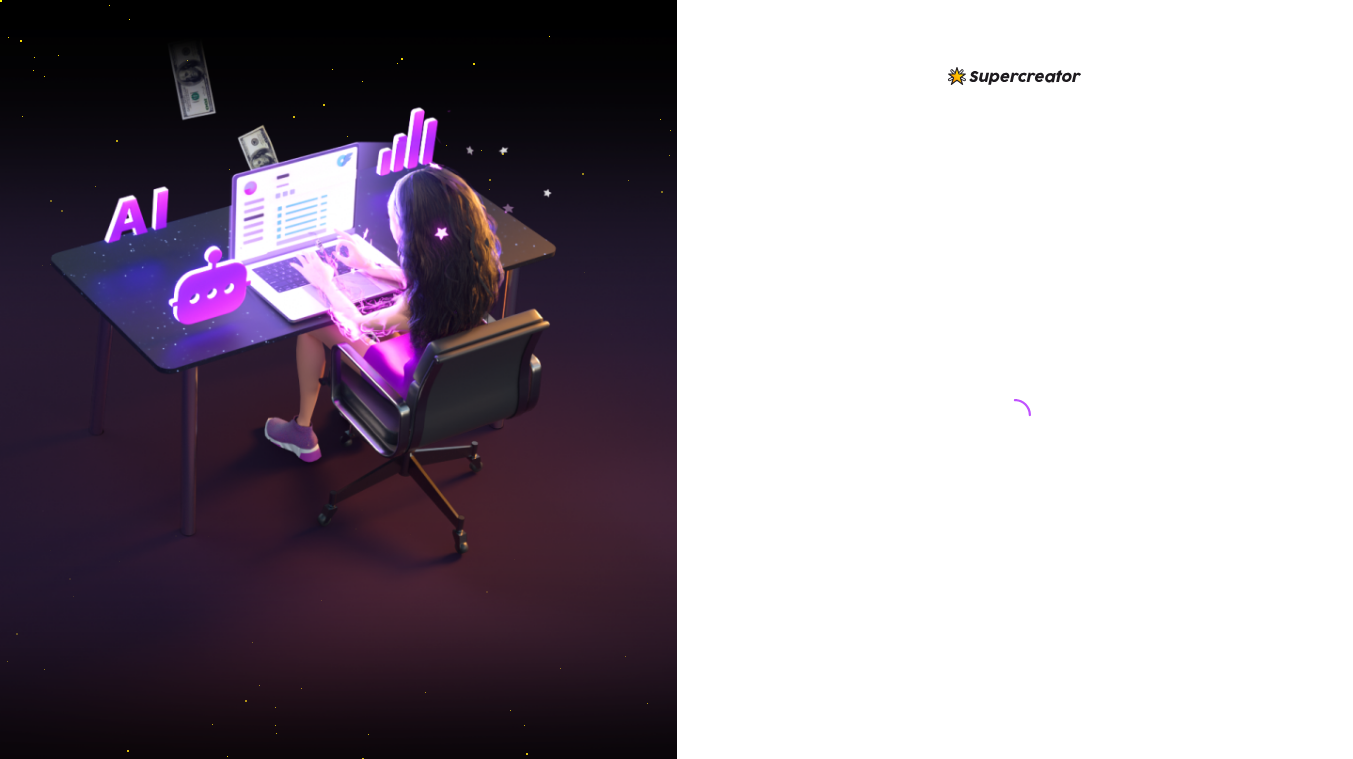 scroll, scrollTop: 0, scrollLeft: 0, axis: both 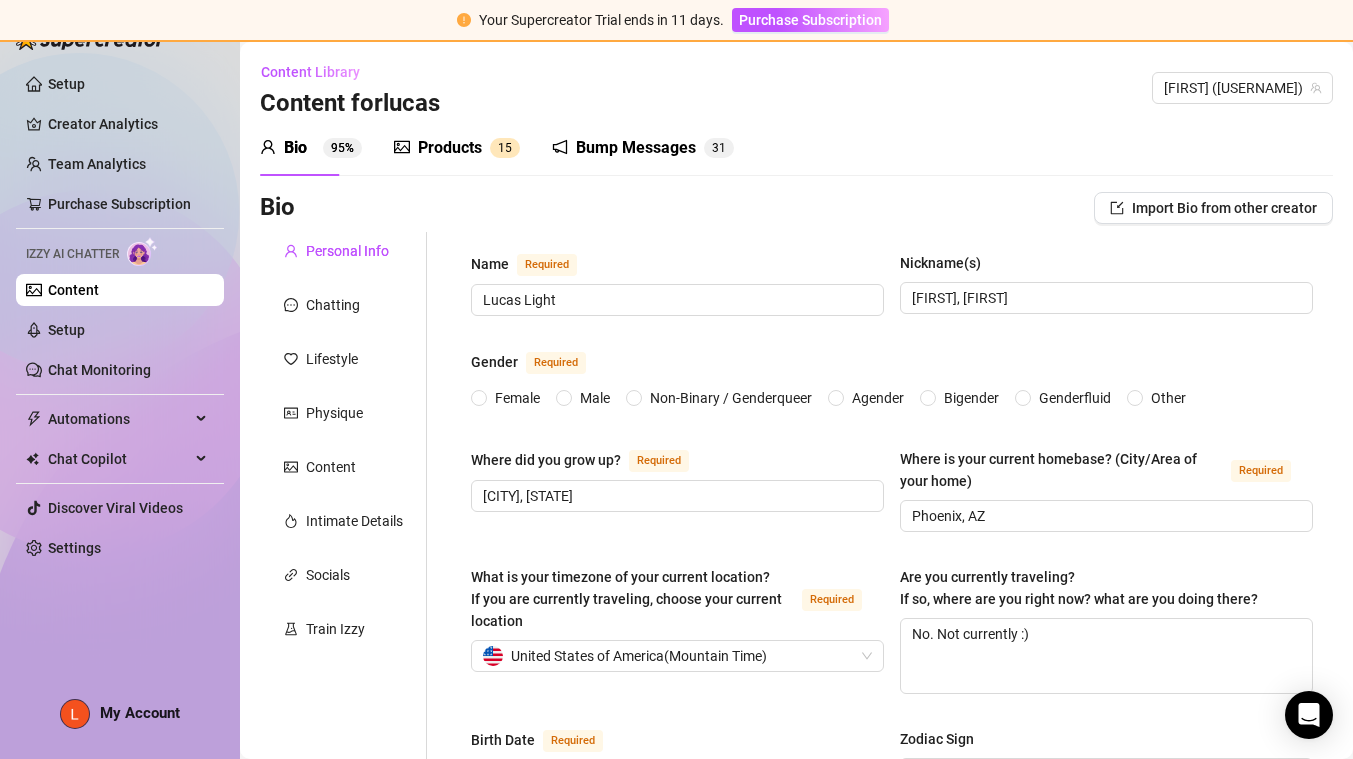 type 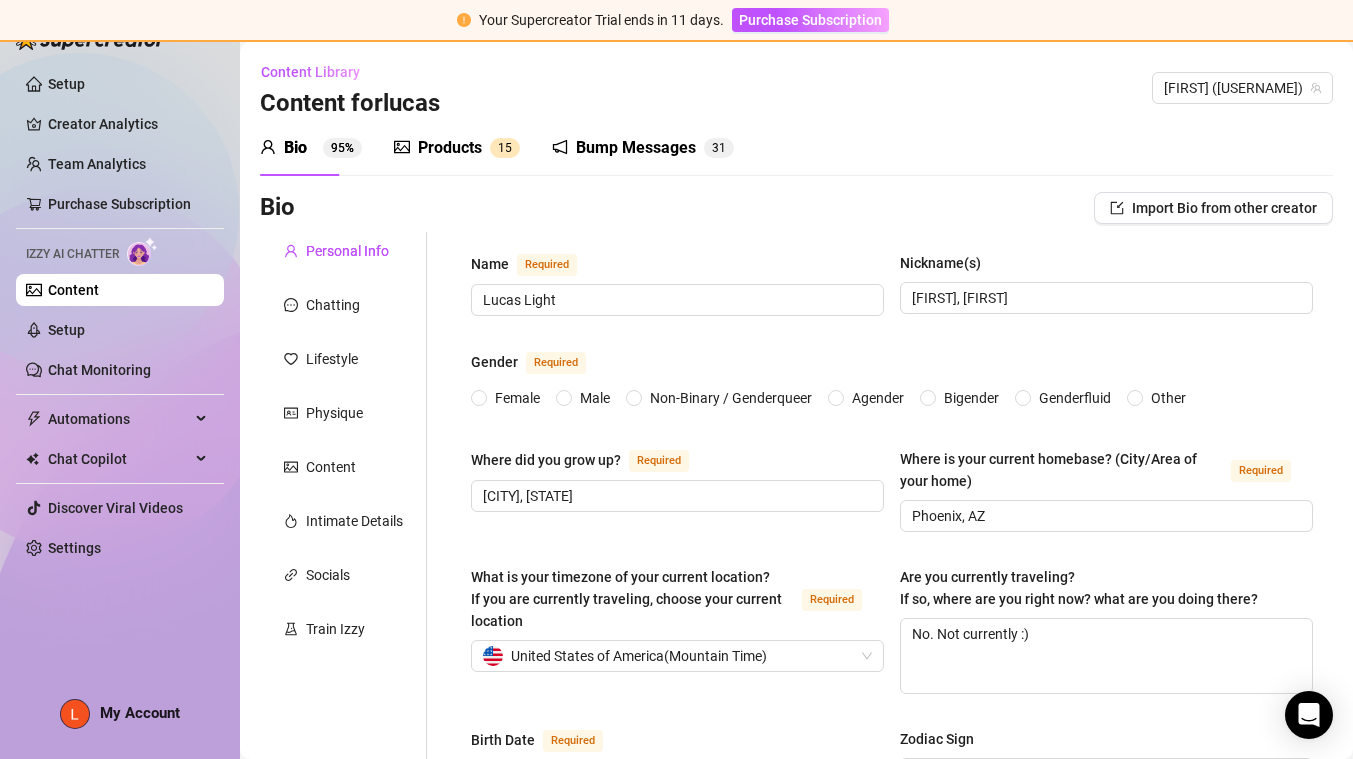 radio on "true" 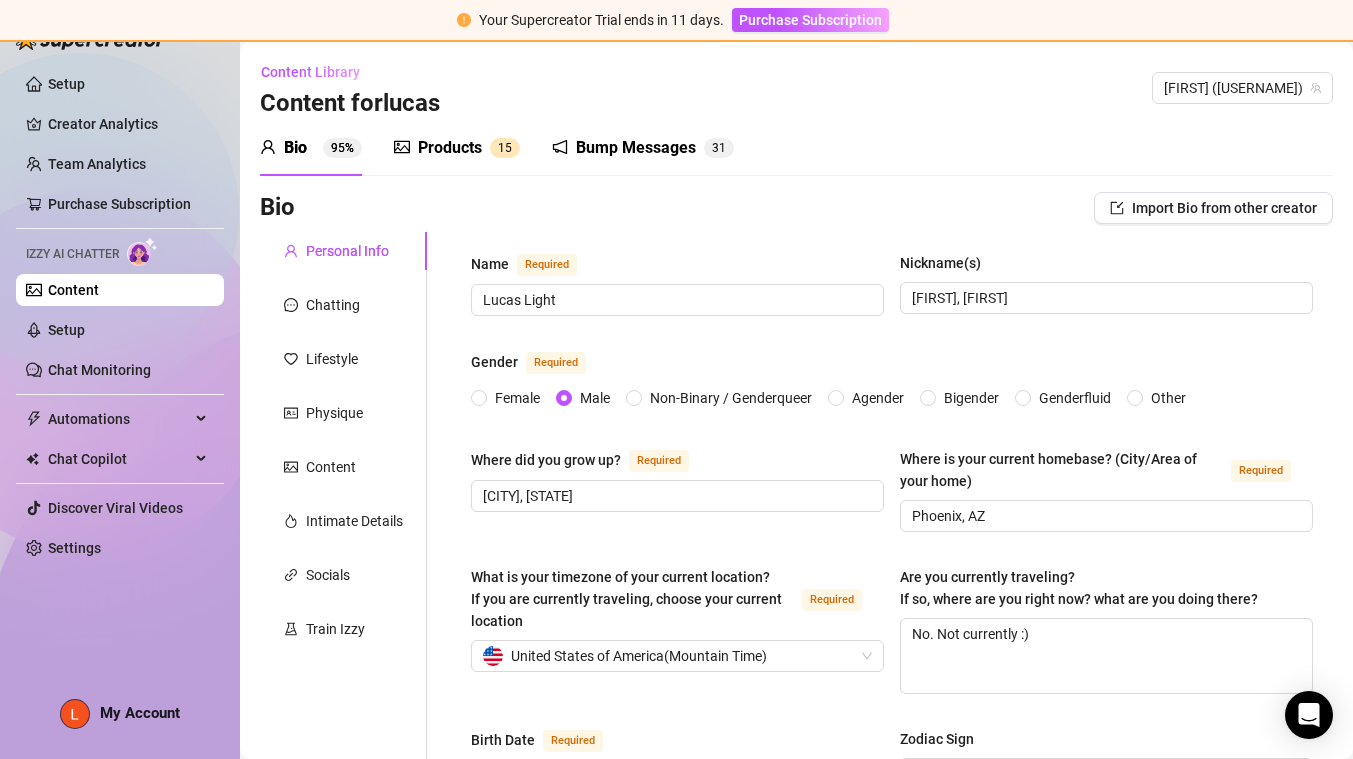 type on "August 16th, 2002" 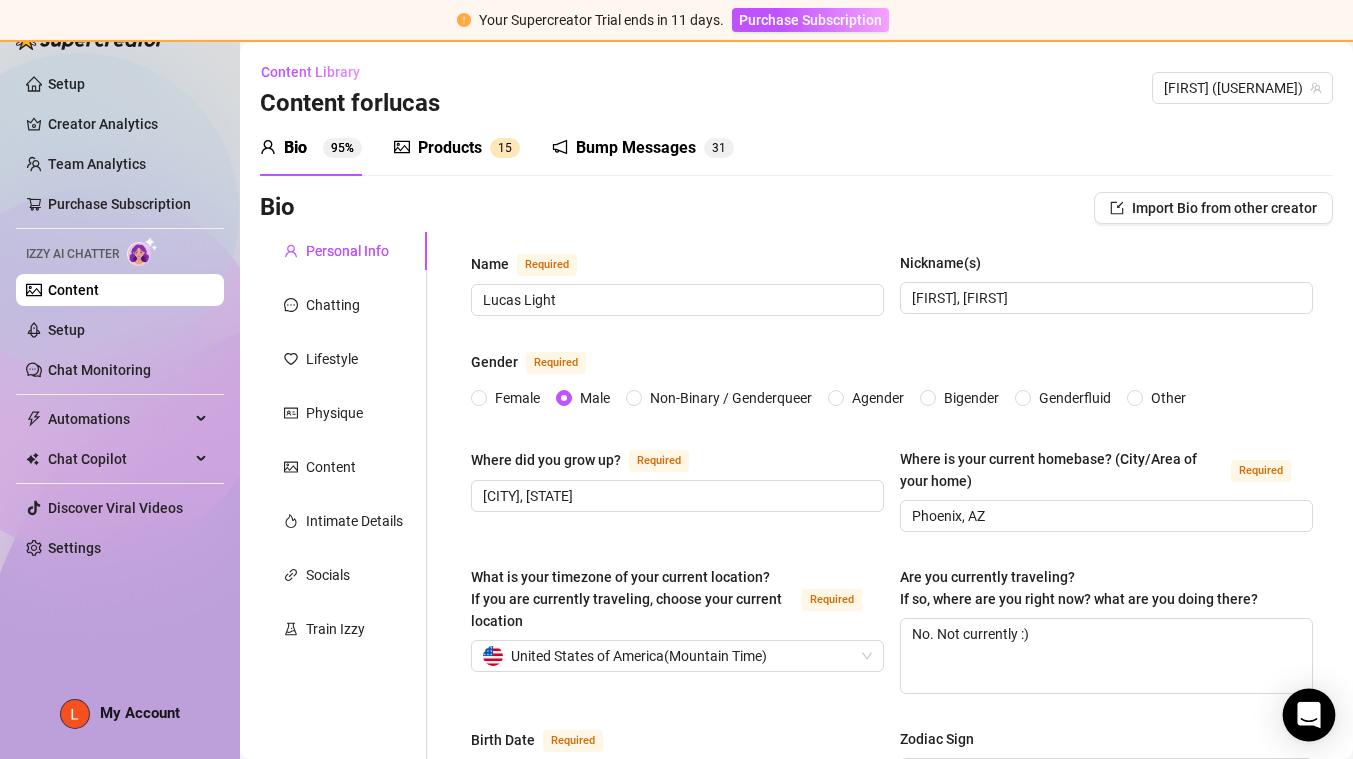 click 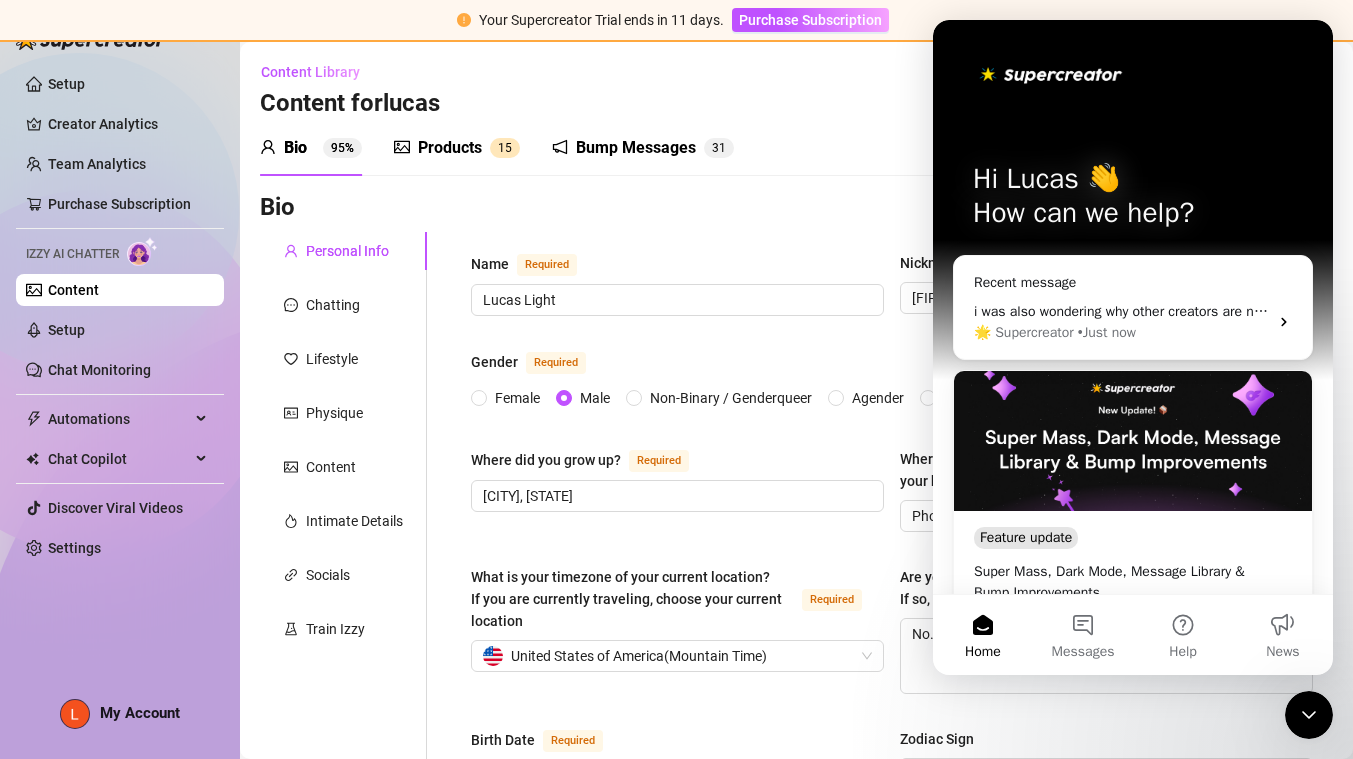 scroll, scrollTop: 0, scrollLeft: 0, axis: both 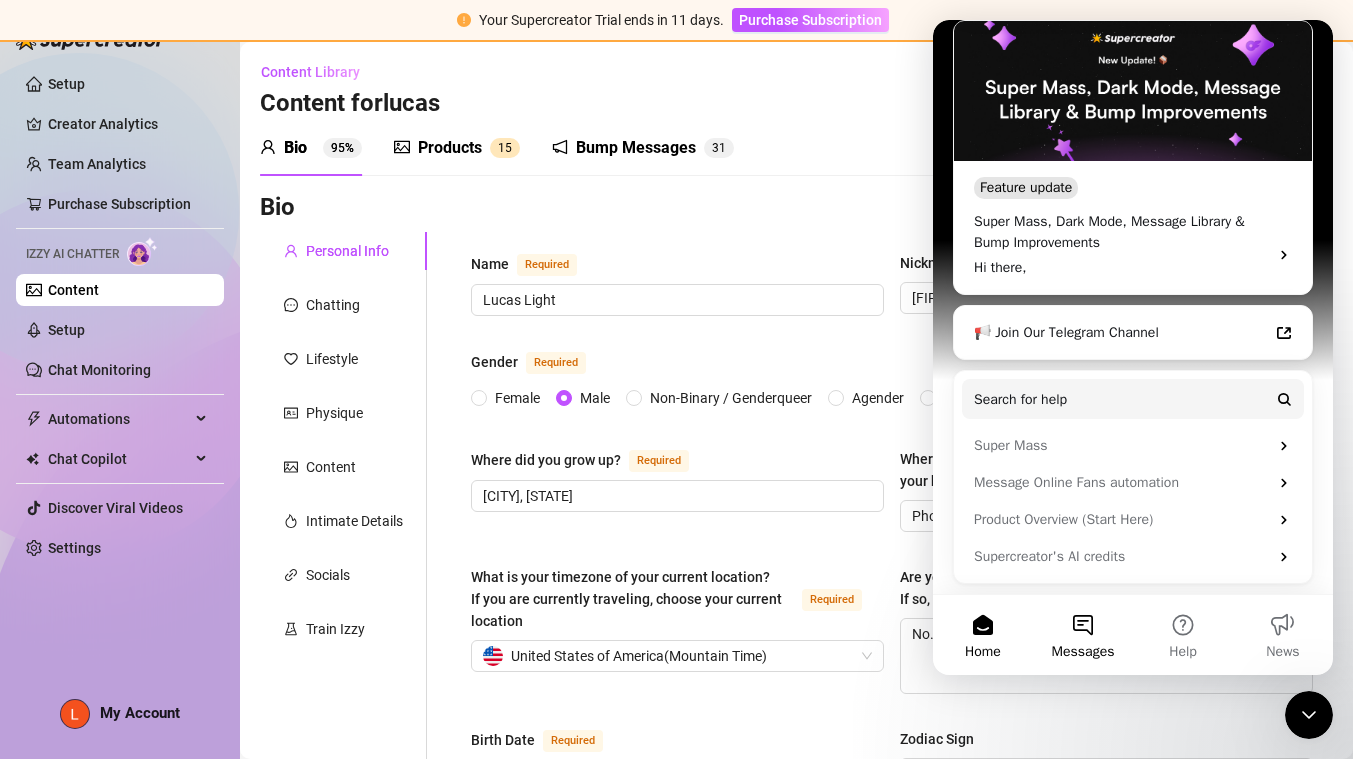 click on "Messages" at bounding box center (1083, 652) 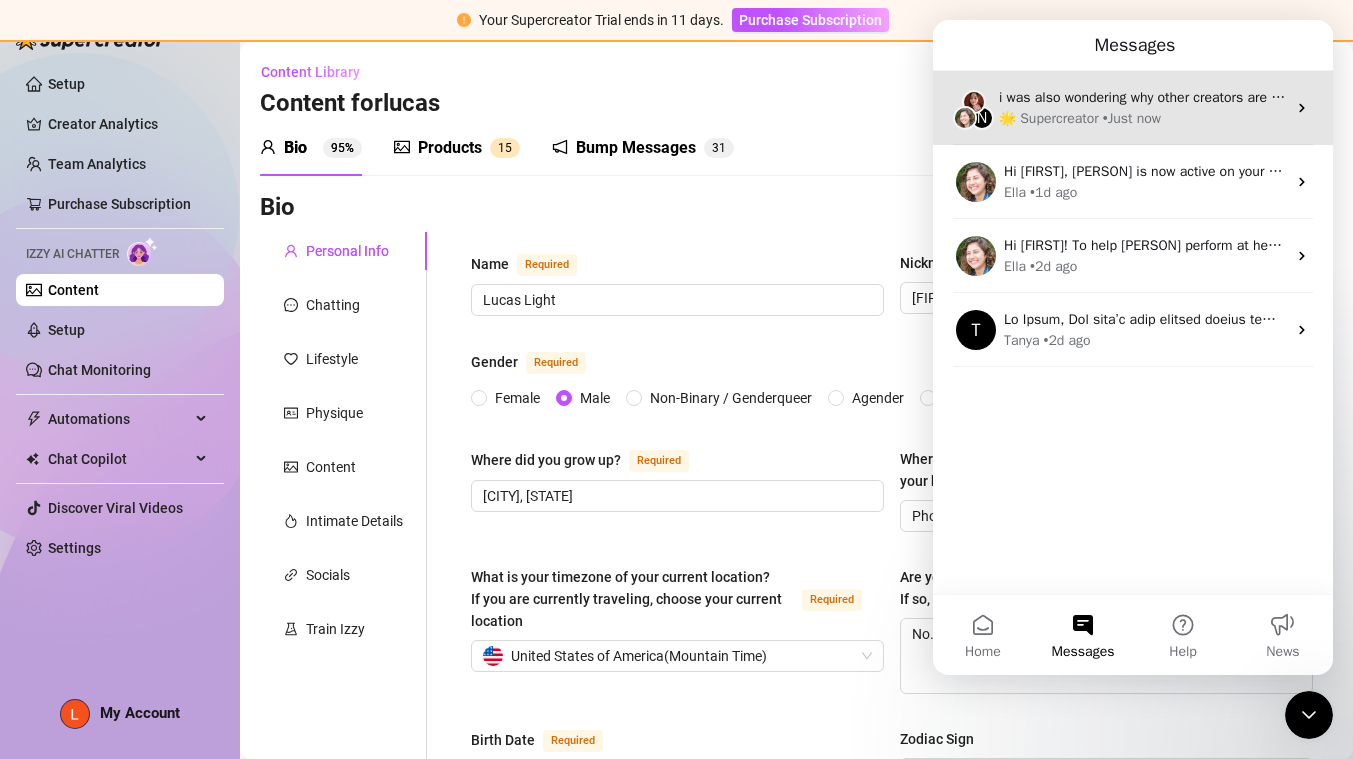 click on "i was also wondering why other creators are not being tagged when [PERSON] is sending ppv messages?" at bounding box center (1319, 97) 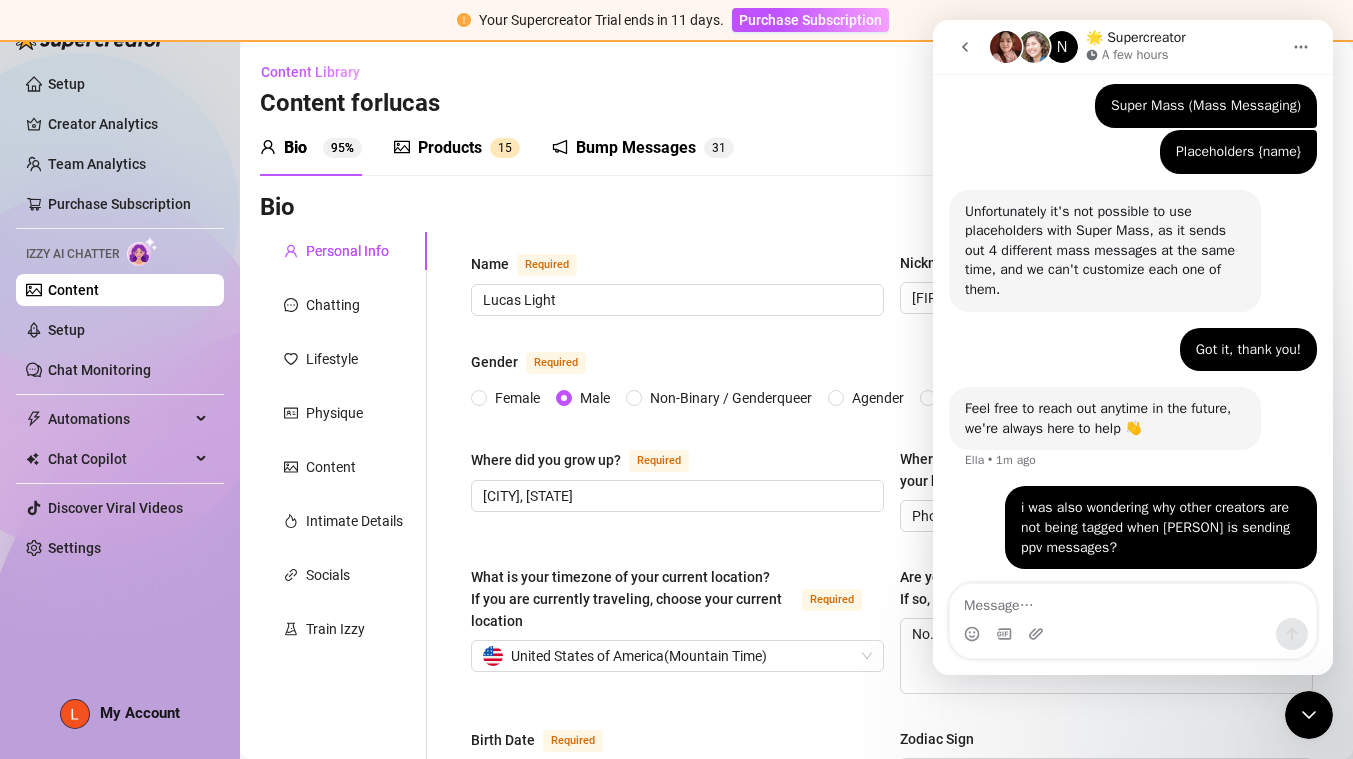 scroll, scrollTop: 256, scrollLeft: 0, axis: vertical 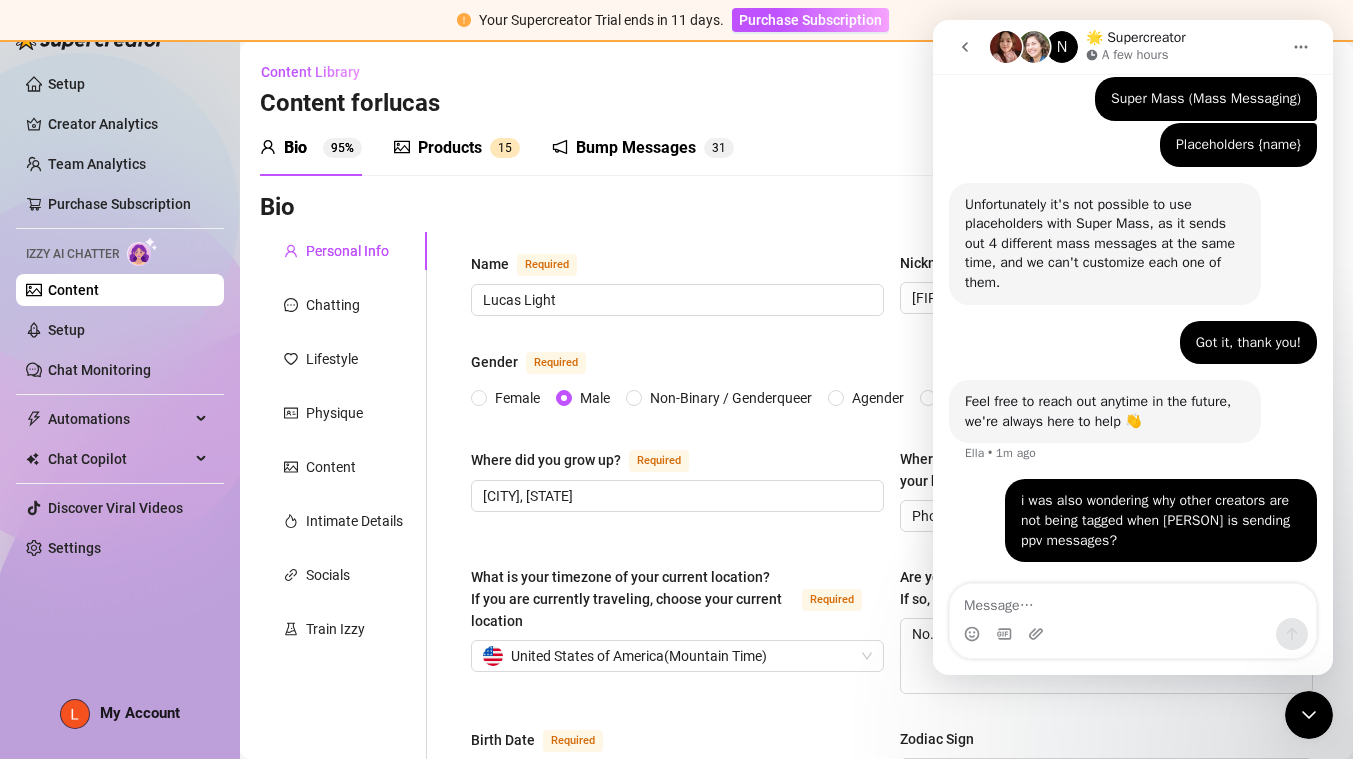 click 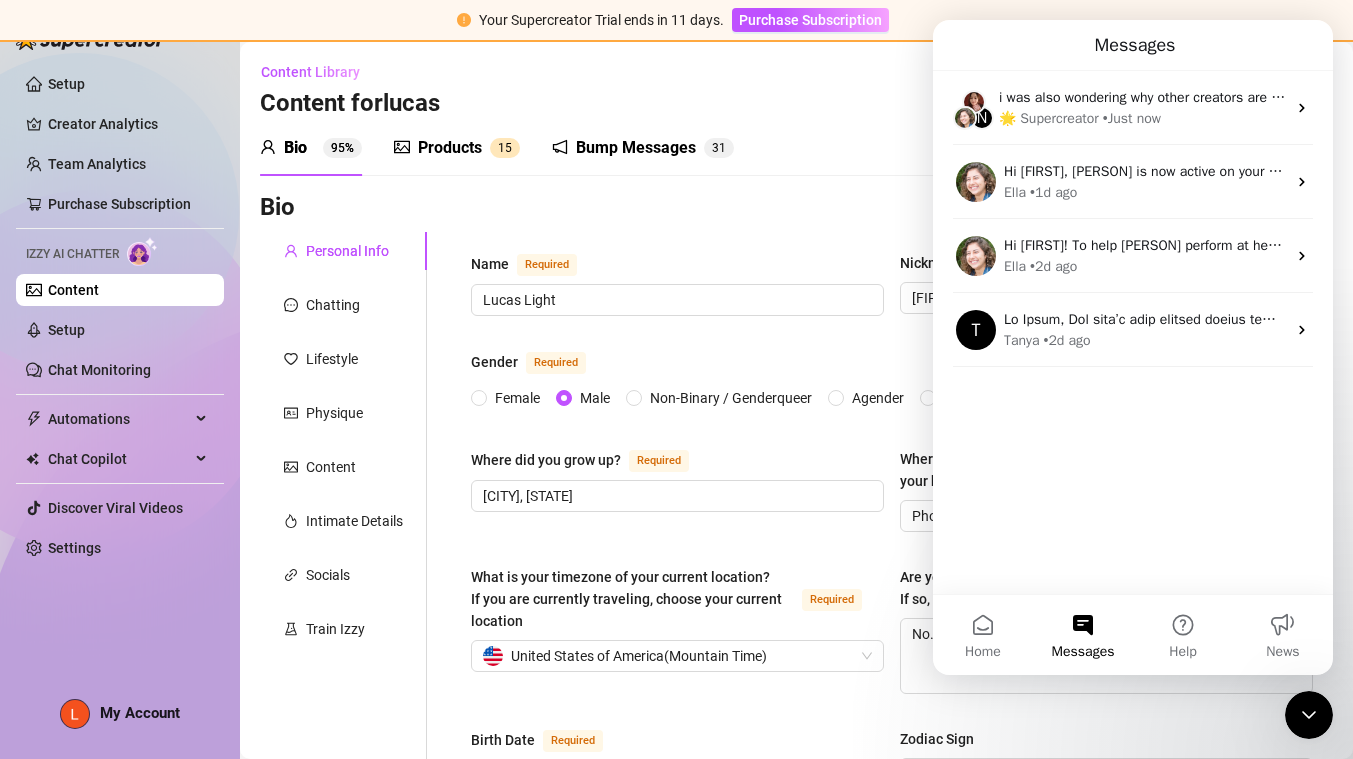 scroll, scrollTop: 0, scrollLeft: 0, axis: both 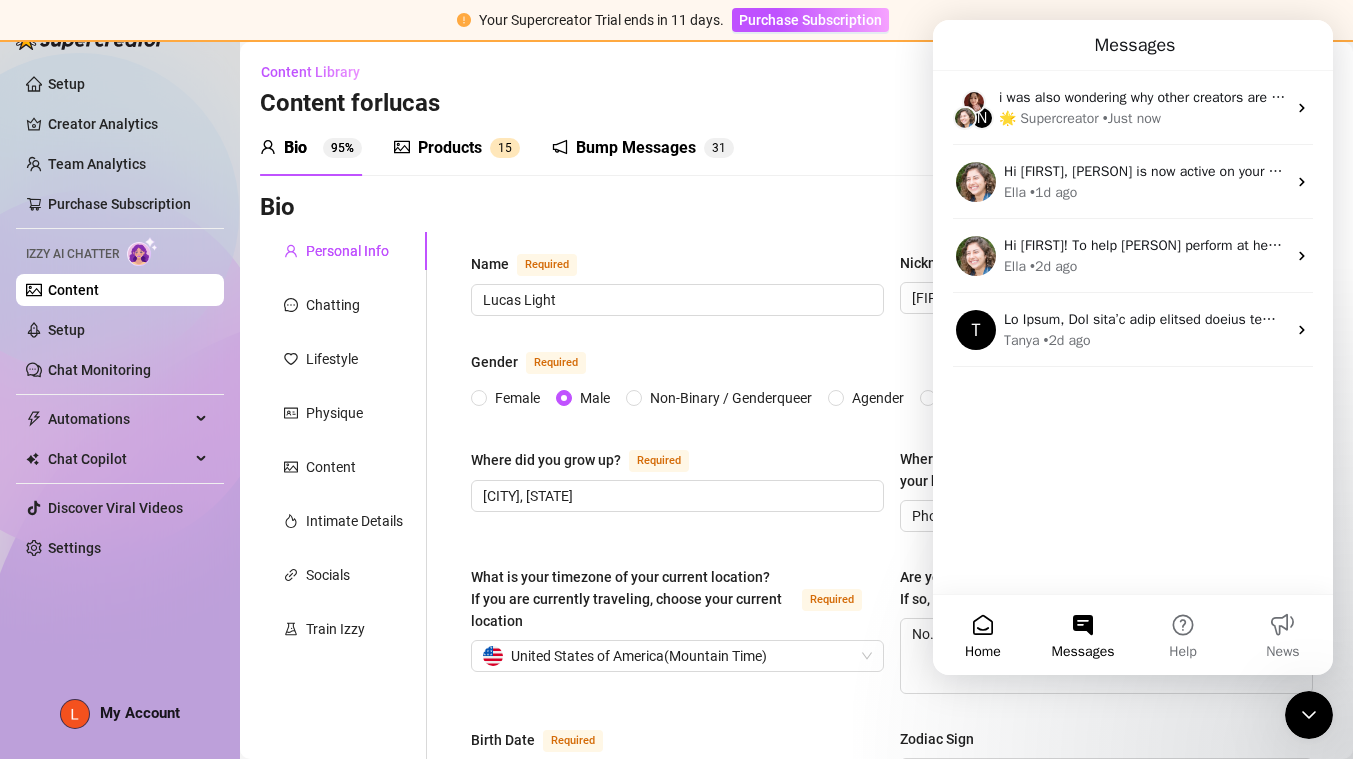 click on "Home" at bounding box center (983, 635) 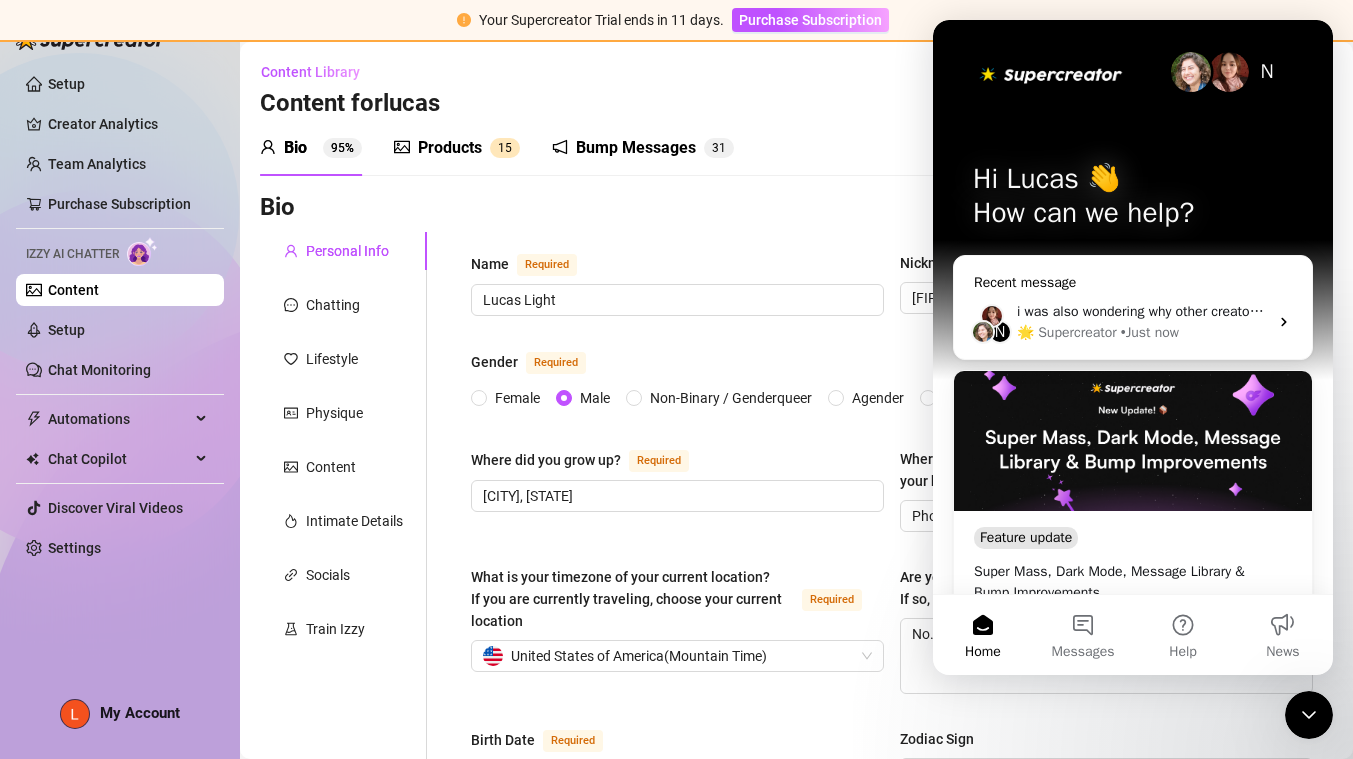 click on "Recent message" at bounding box center (1133, 282) 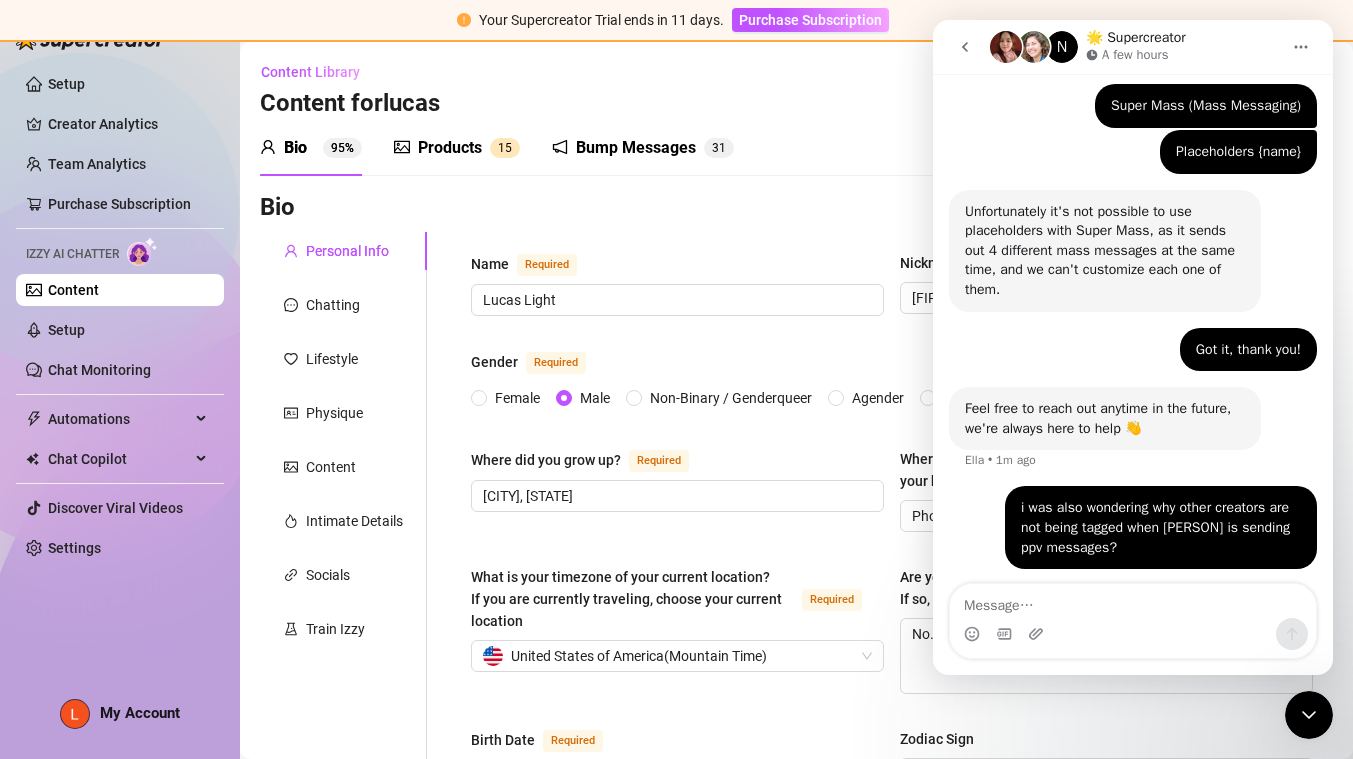 scroll, scrollTop: 256, scrollLeft: 0, axis: vertical 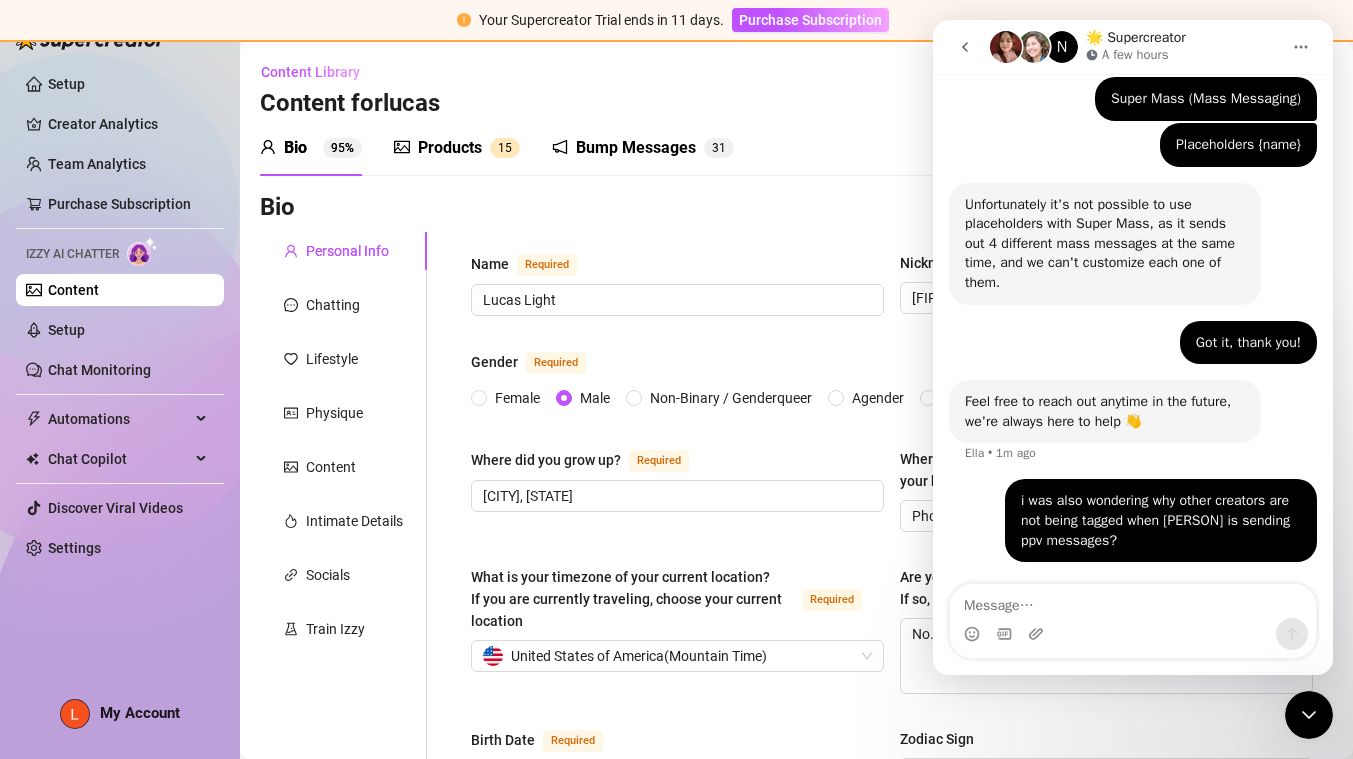 click at bounding box center [965, 47] 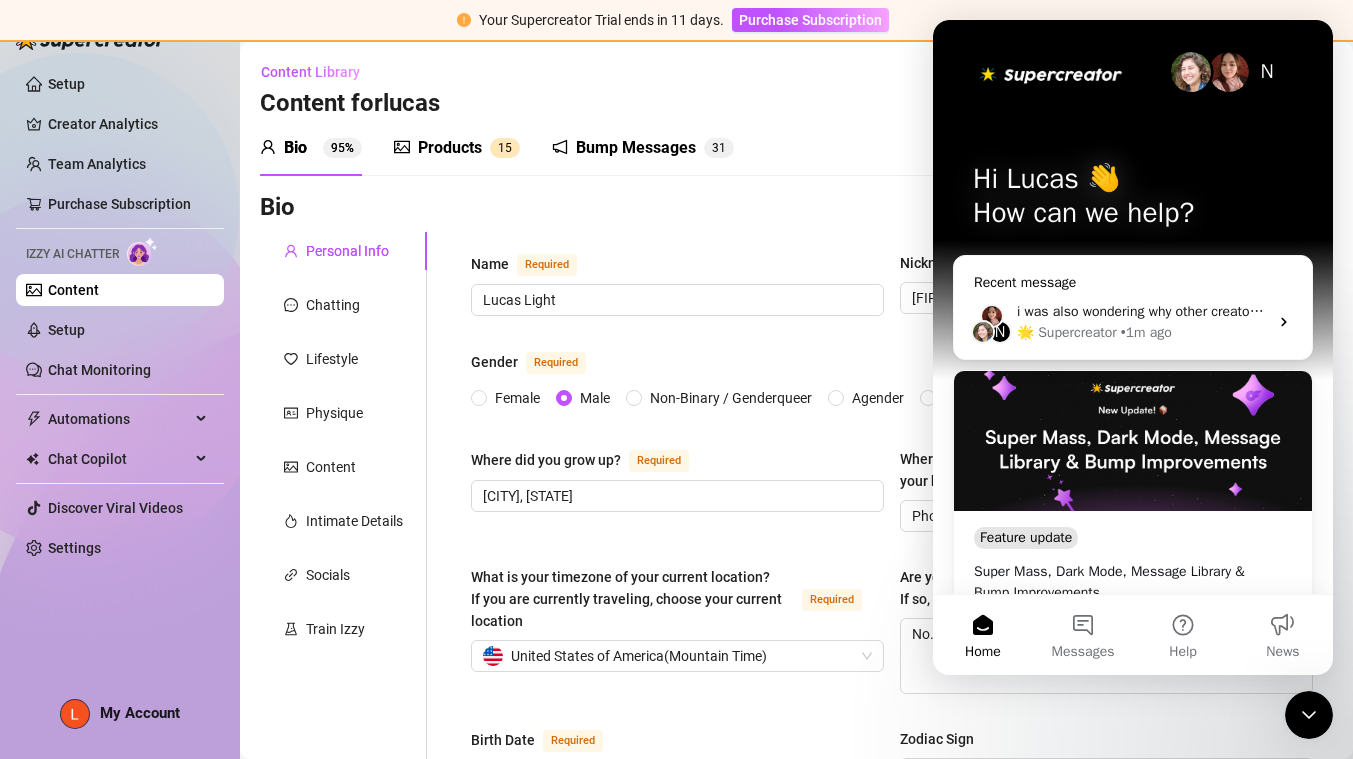 click on "•  1m ago" at bounding box center [1146, 332] 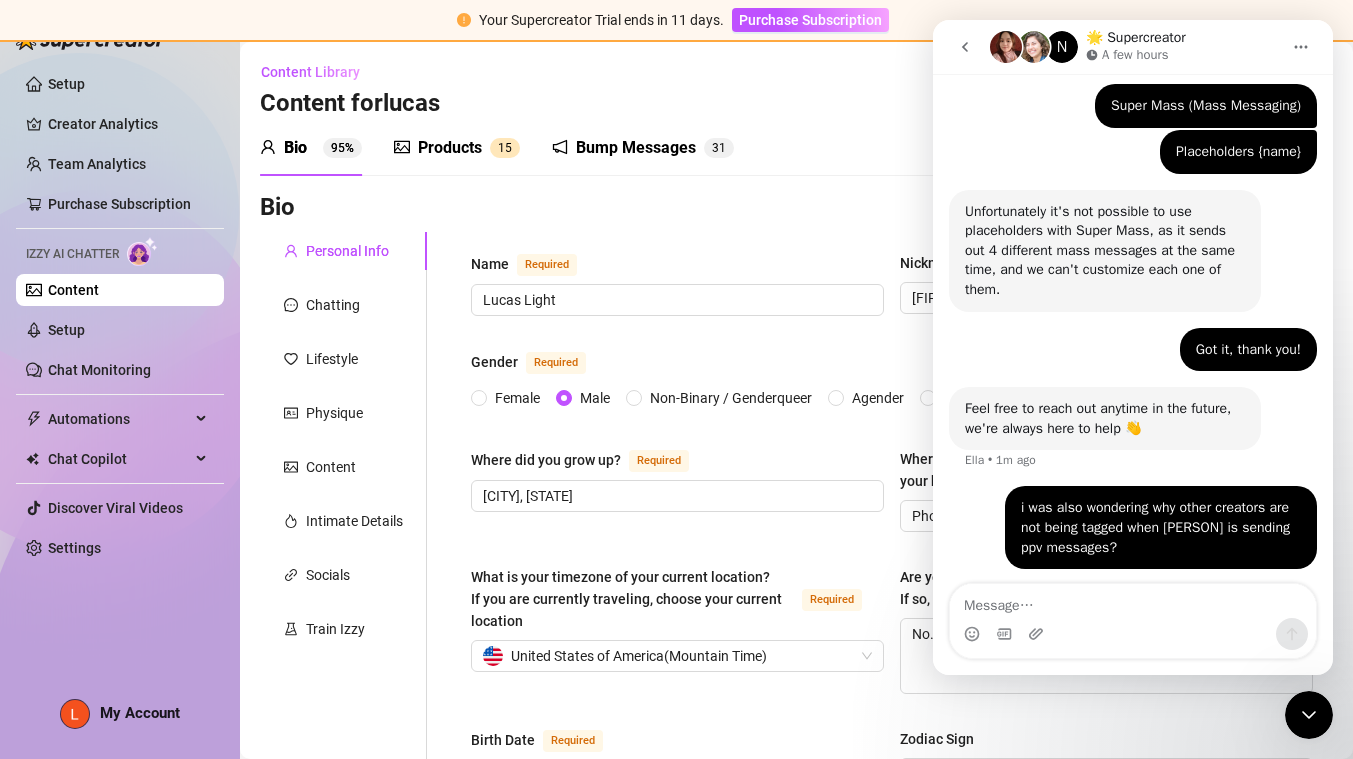 scroll, scrollTop: 256, scrollLeft: 0, axis: vertical 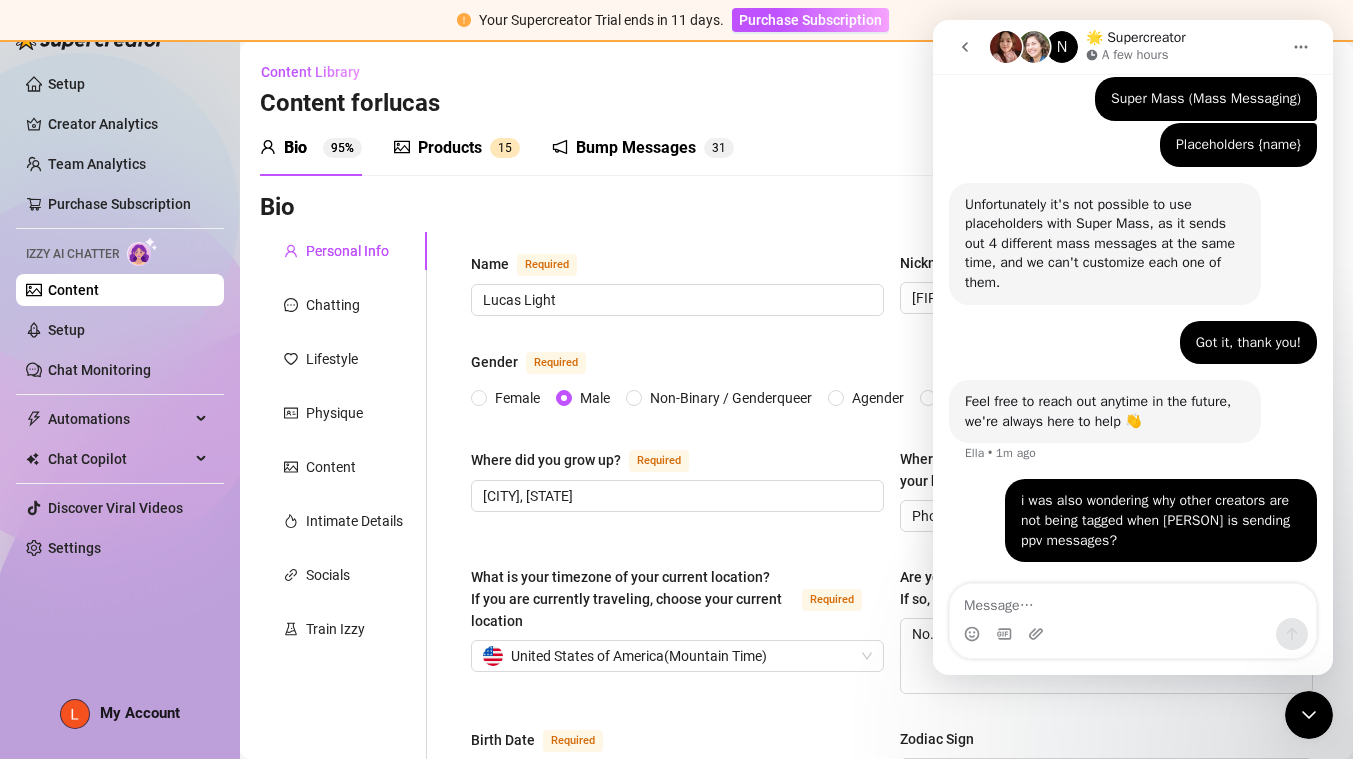 click 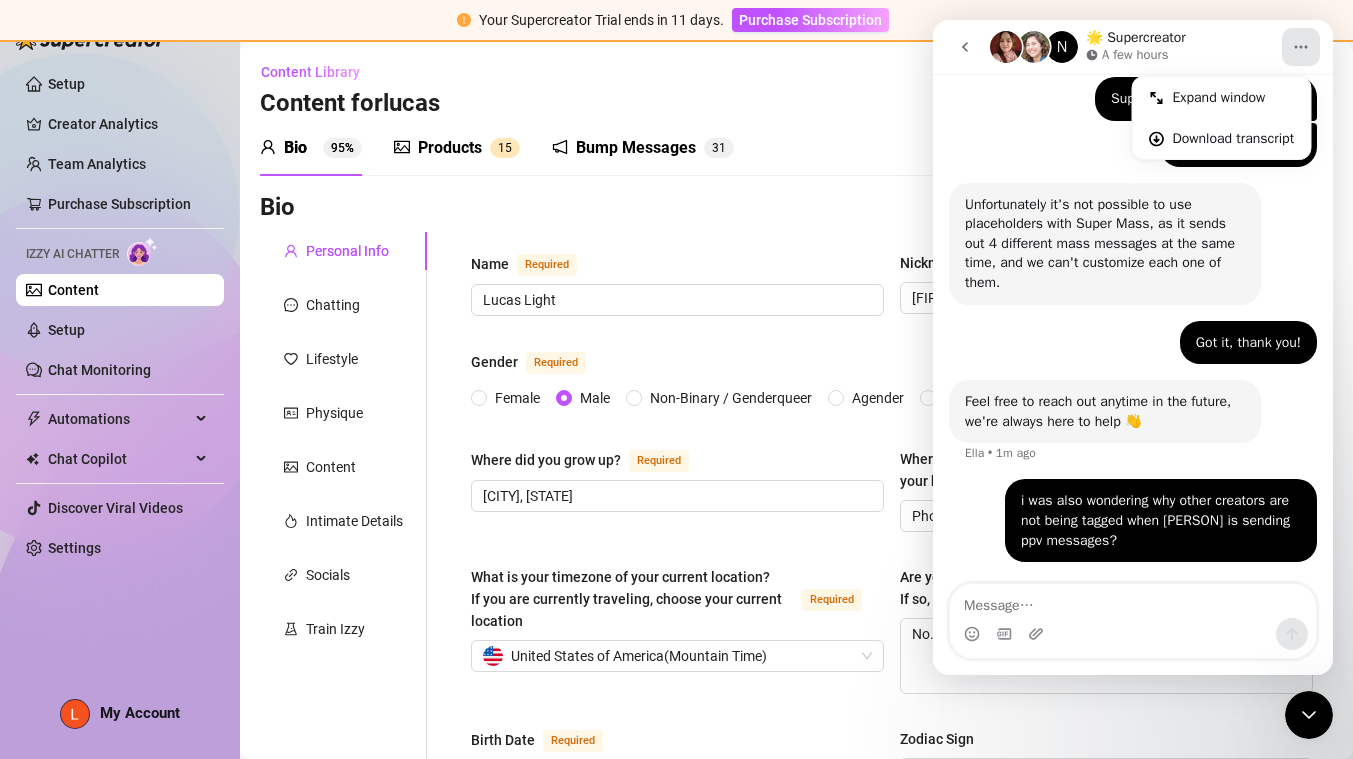 click 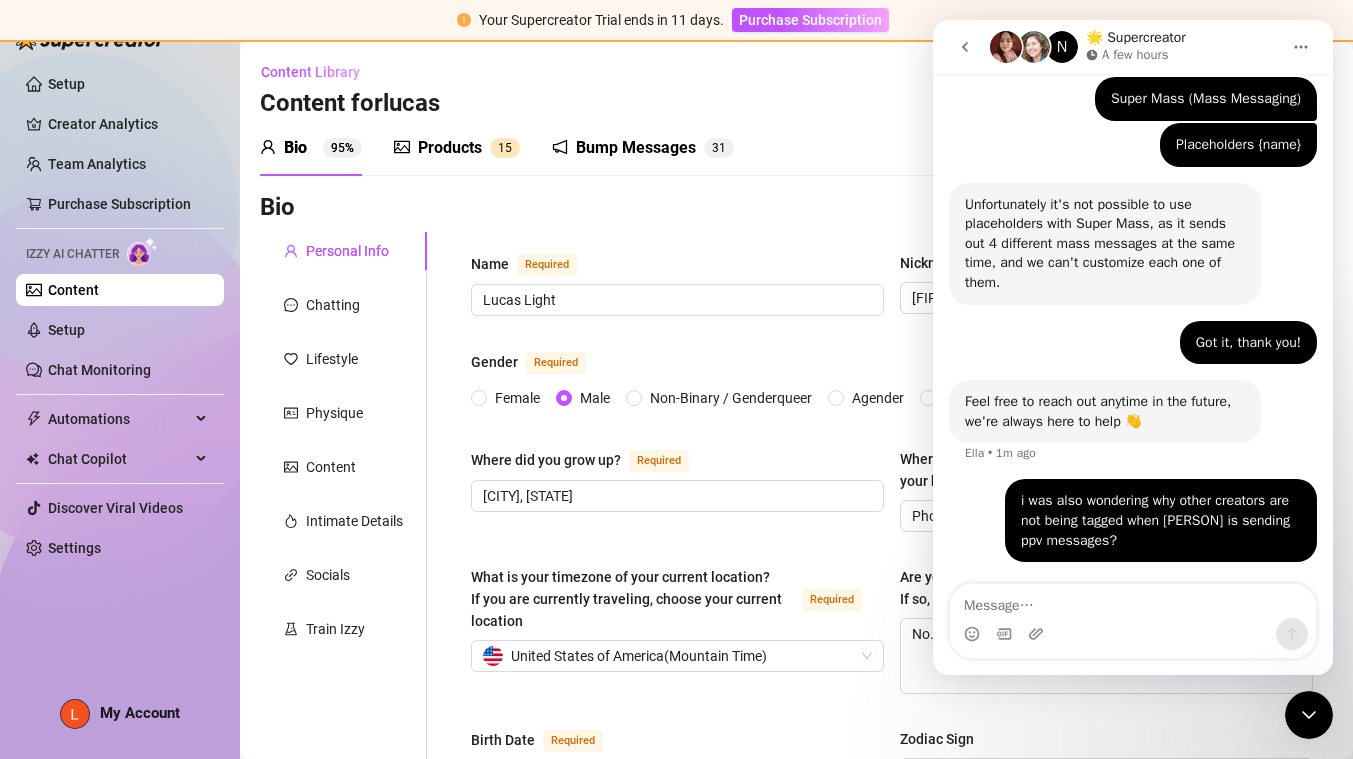 click 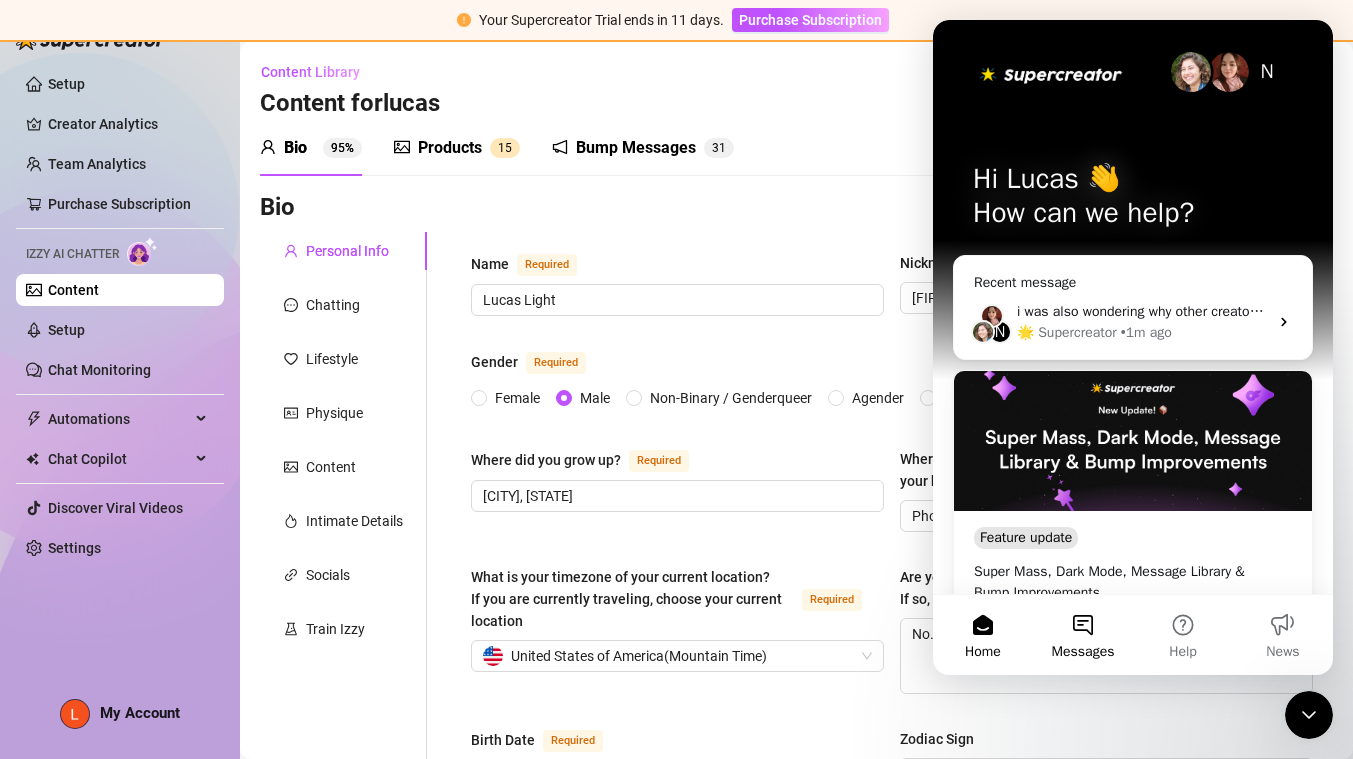 click on "Messages" at bounding box center (1083, 635) 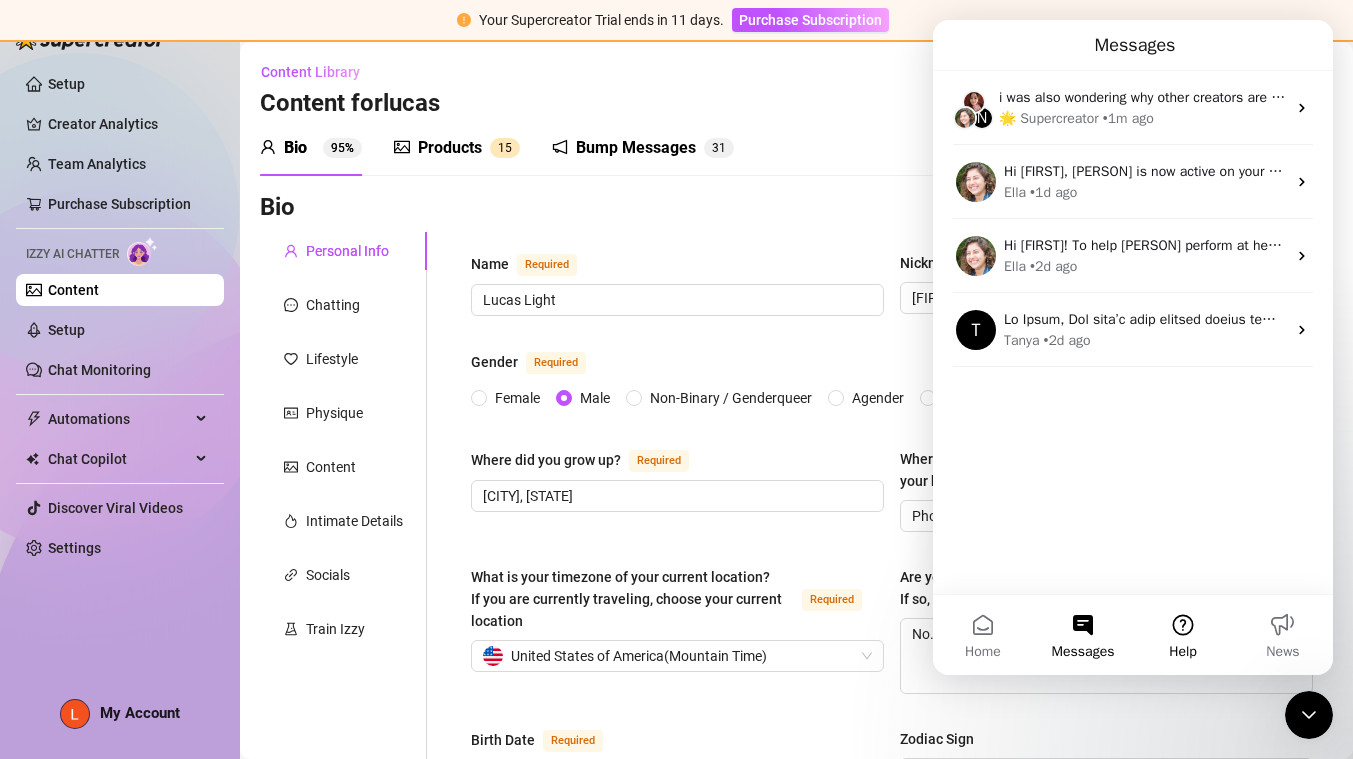 click on "Help" at bounding box center (1183, 635) 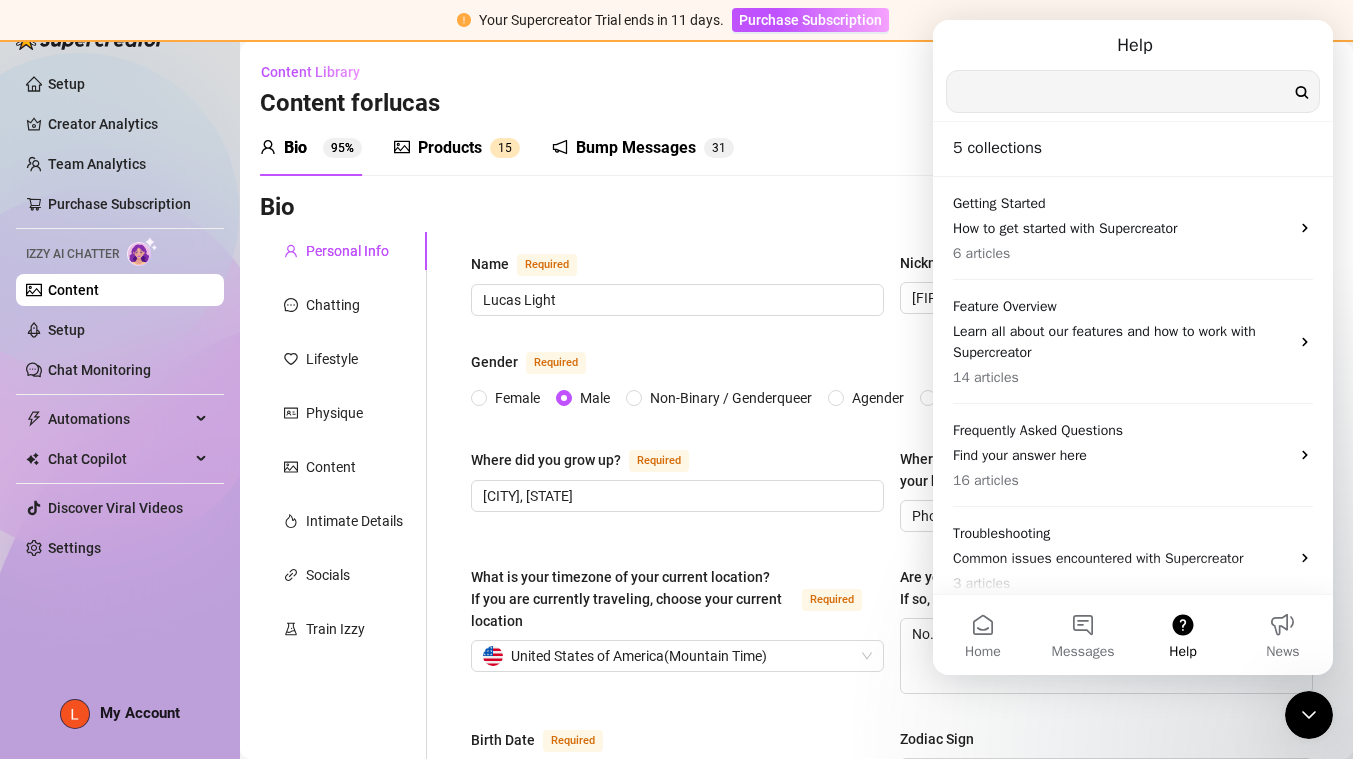 click at bounding box center (1133, 91) 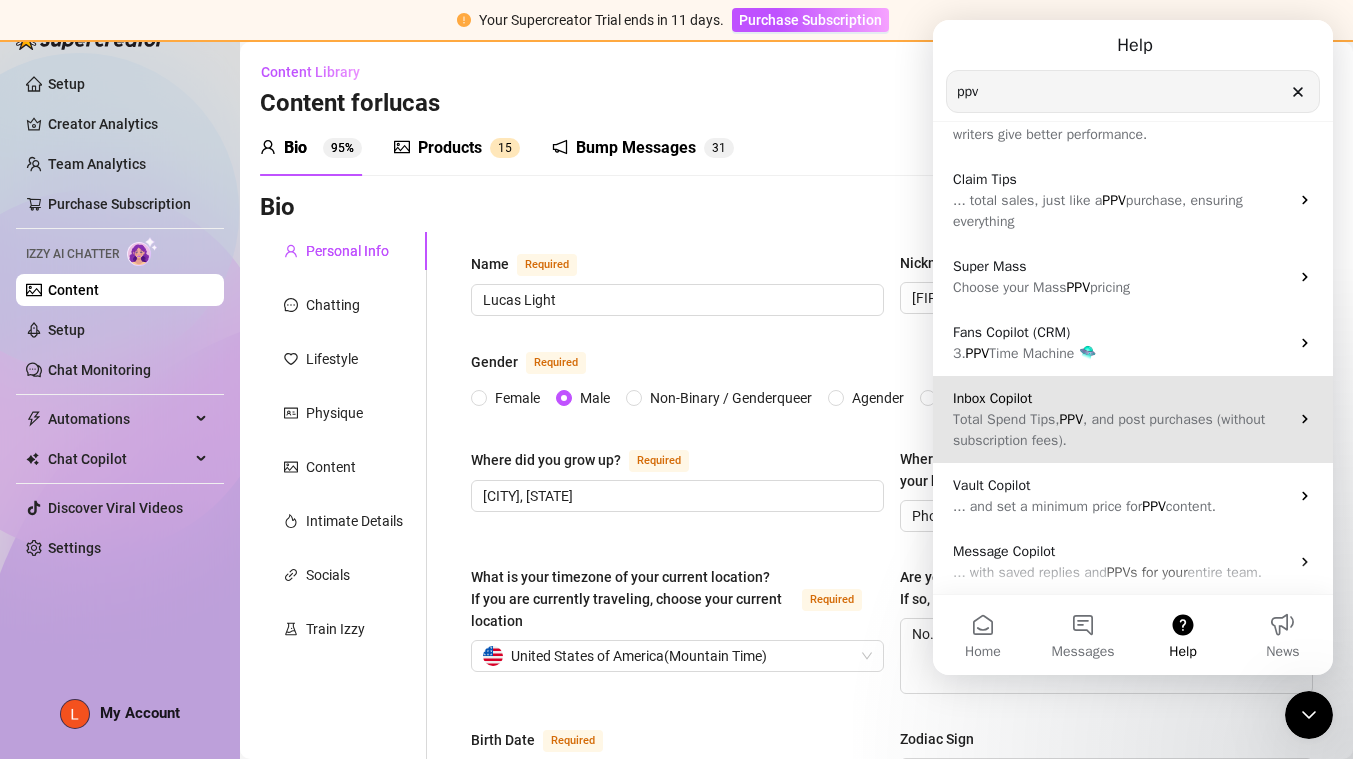 scroll, scrollTop: 0, scrollLeft: 0, axis: both 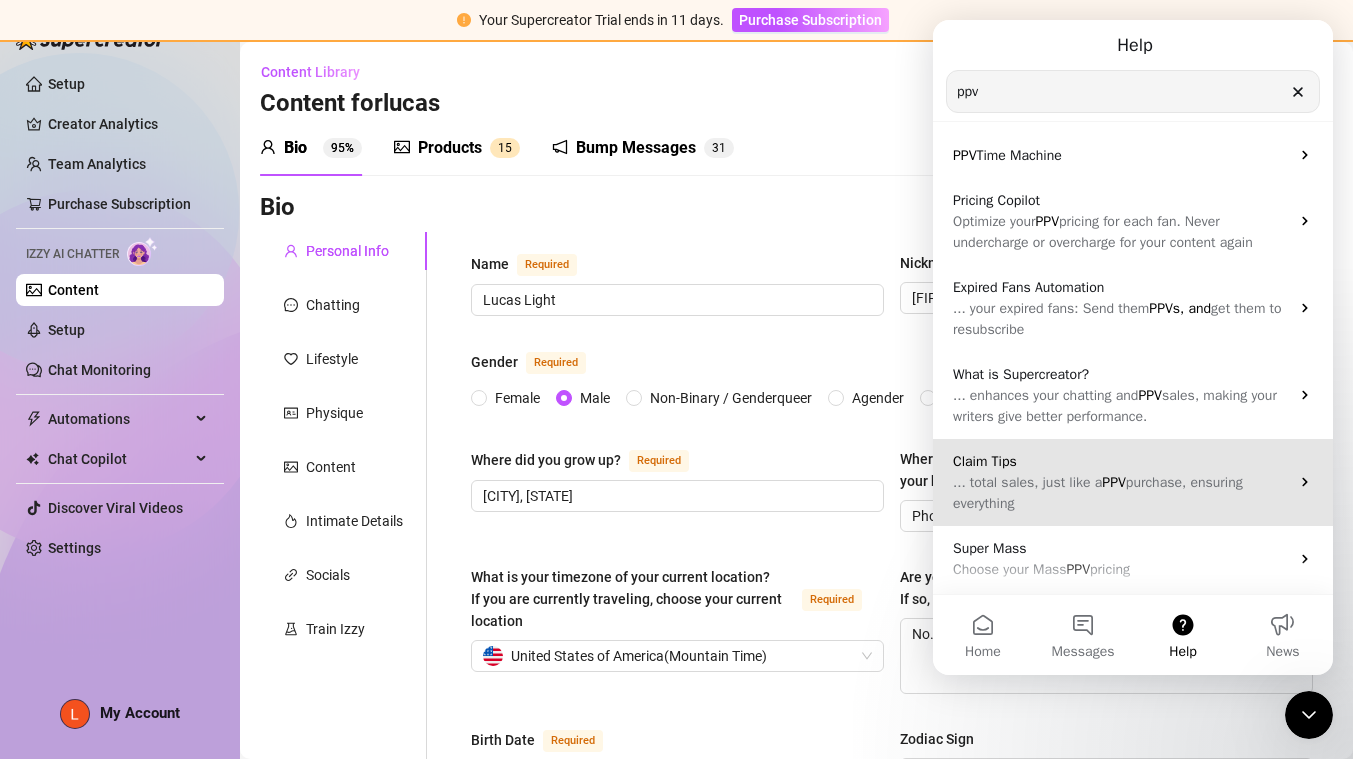 type on "ppv" 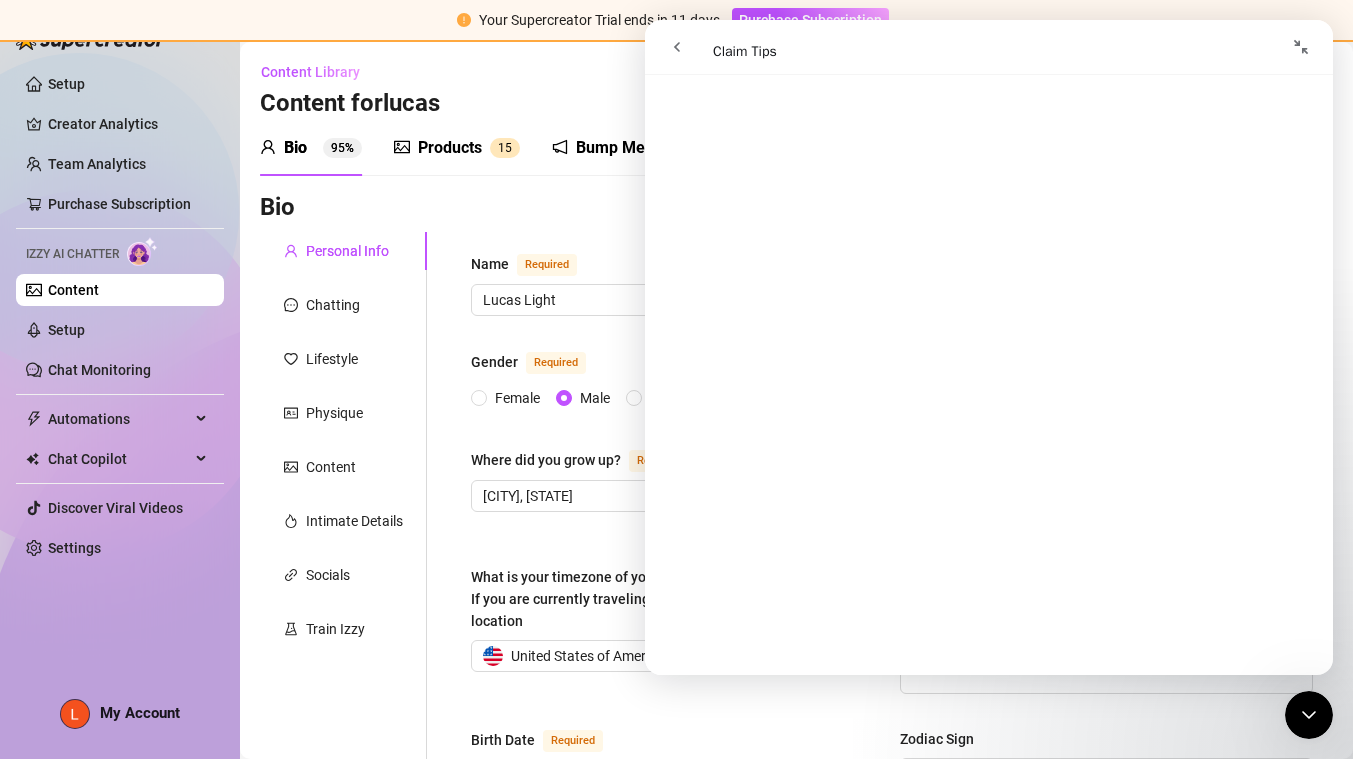scroll, scrollTop: 194, scrollLeft: 0, axis: vertical 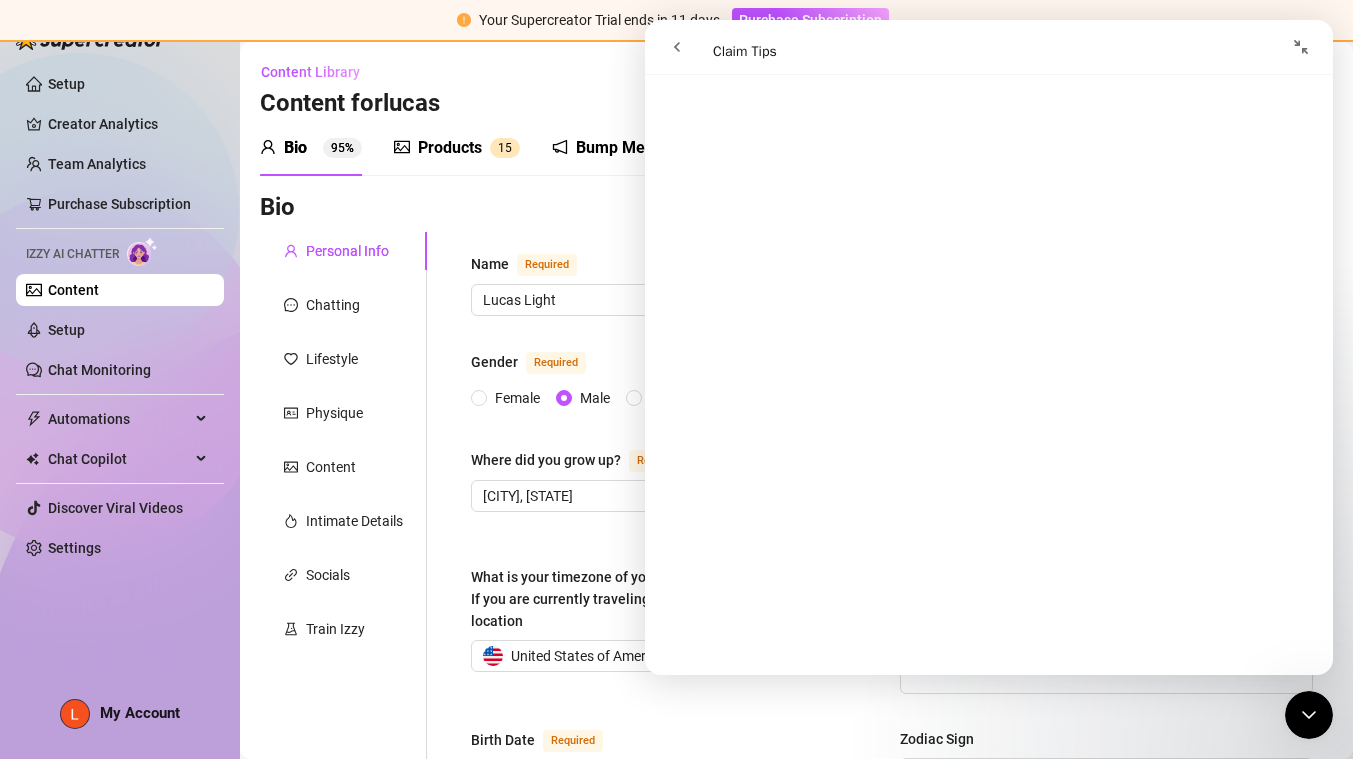 click 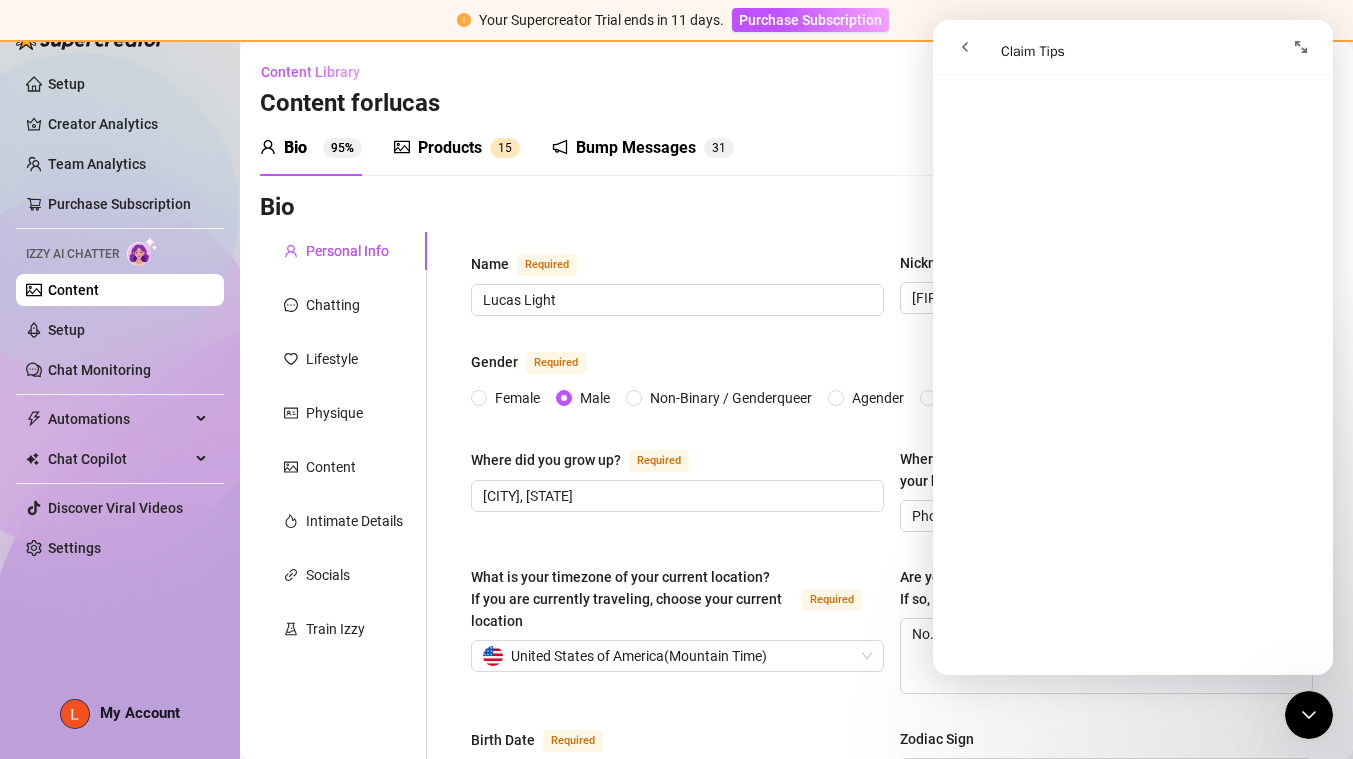 scroll, scrollTop: 188, scrollLeft: 0, axis: vertical 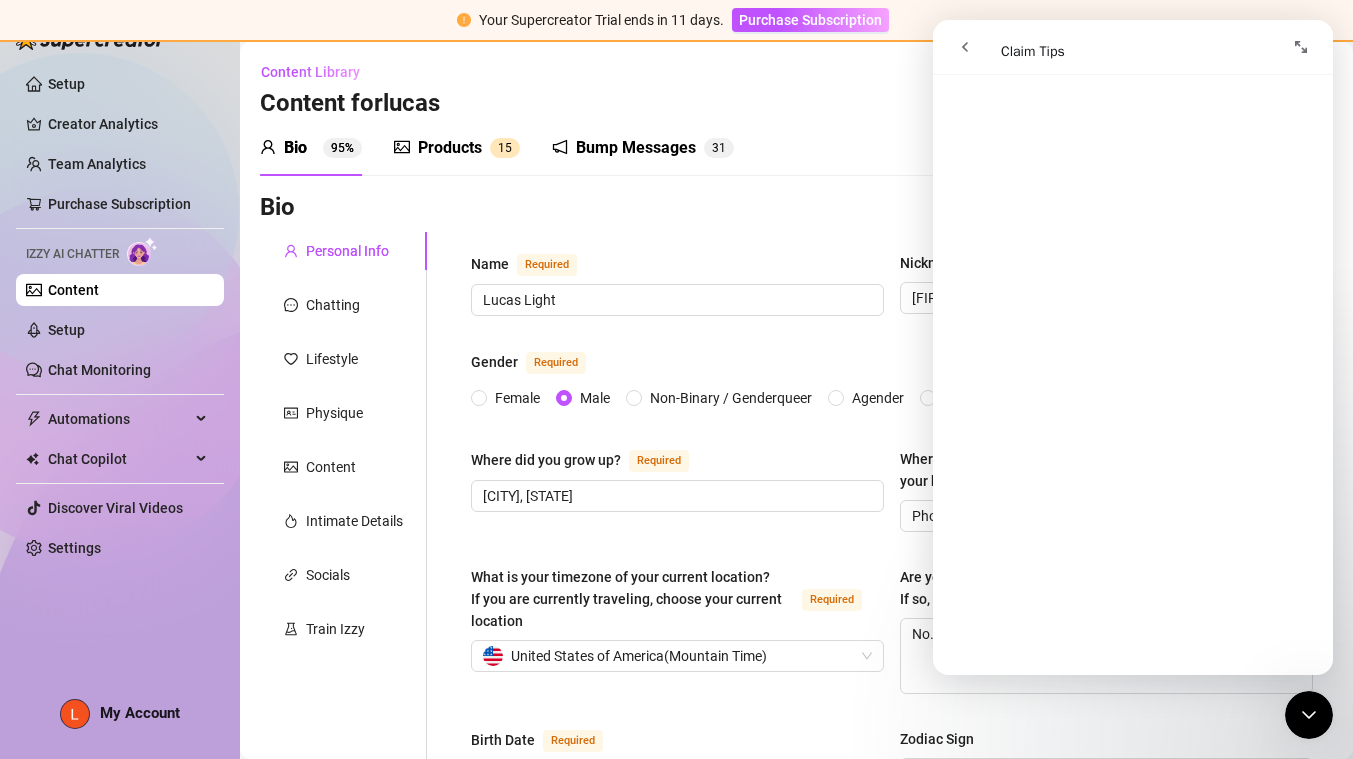click 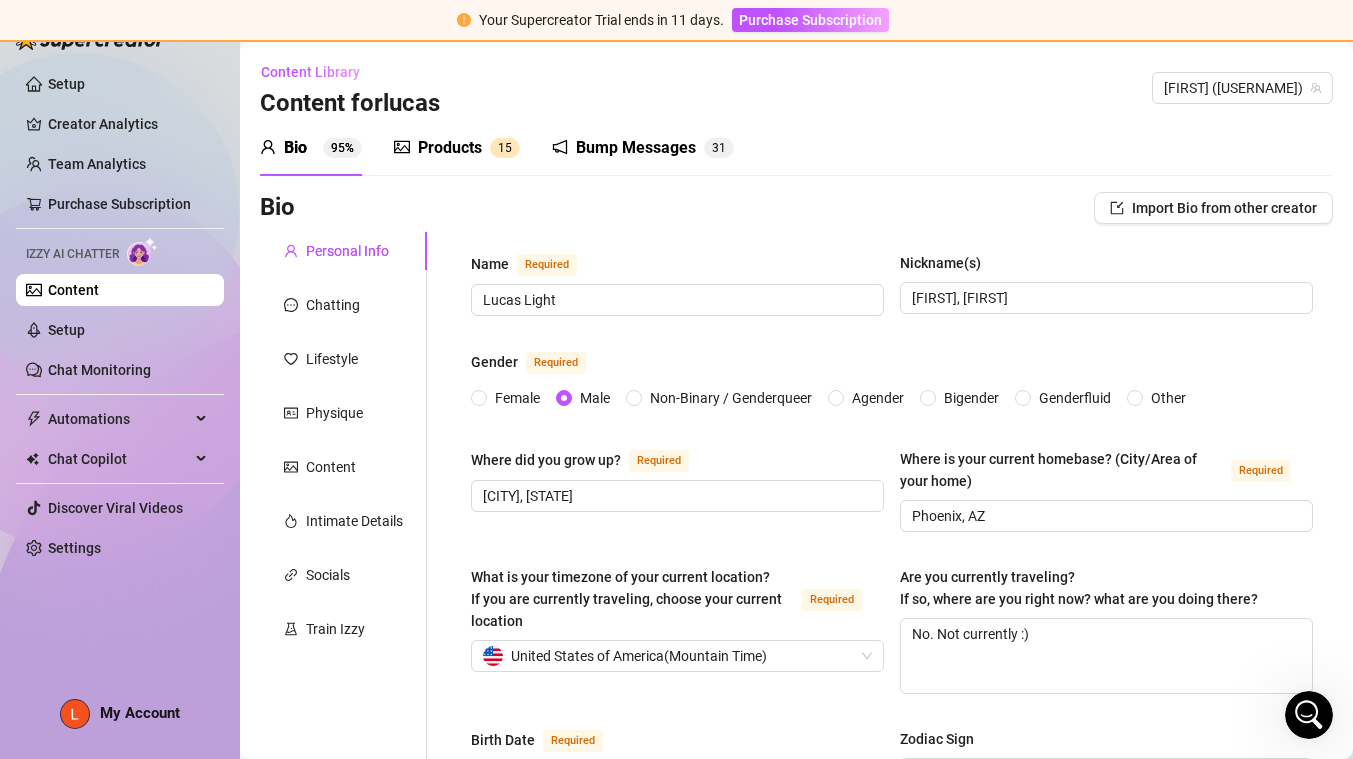 scroll, scrollTop: 0, scrollLeft: 0, axis: both 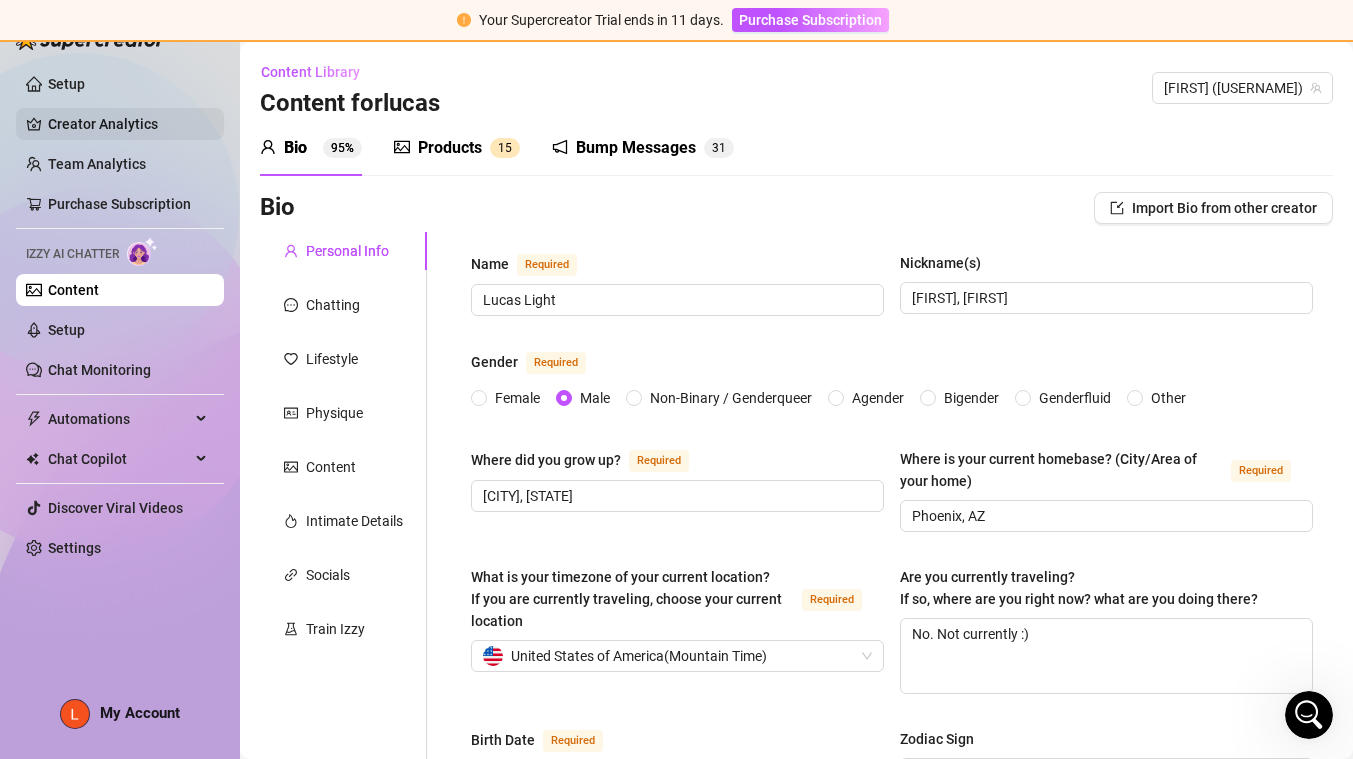 click on "Creator Analytics" at bounding box center [128, 124] 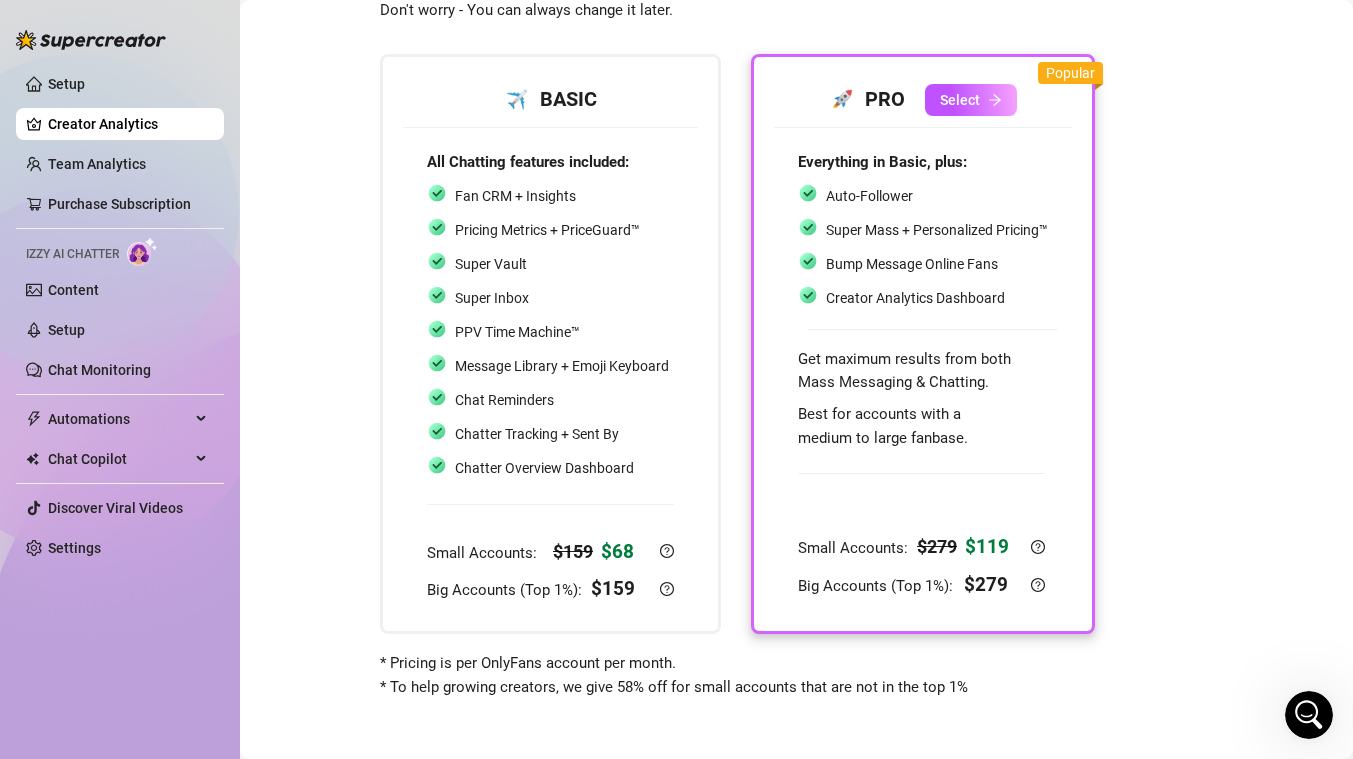 scroll, scrollTop: 0, scrollLeft: 0, axis: both 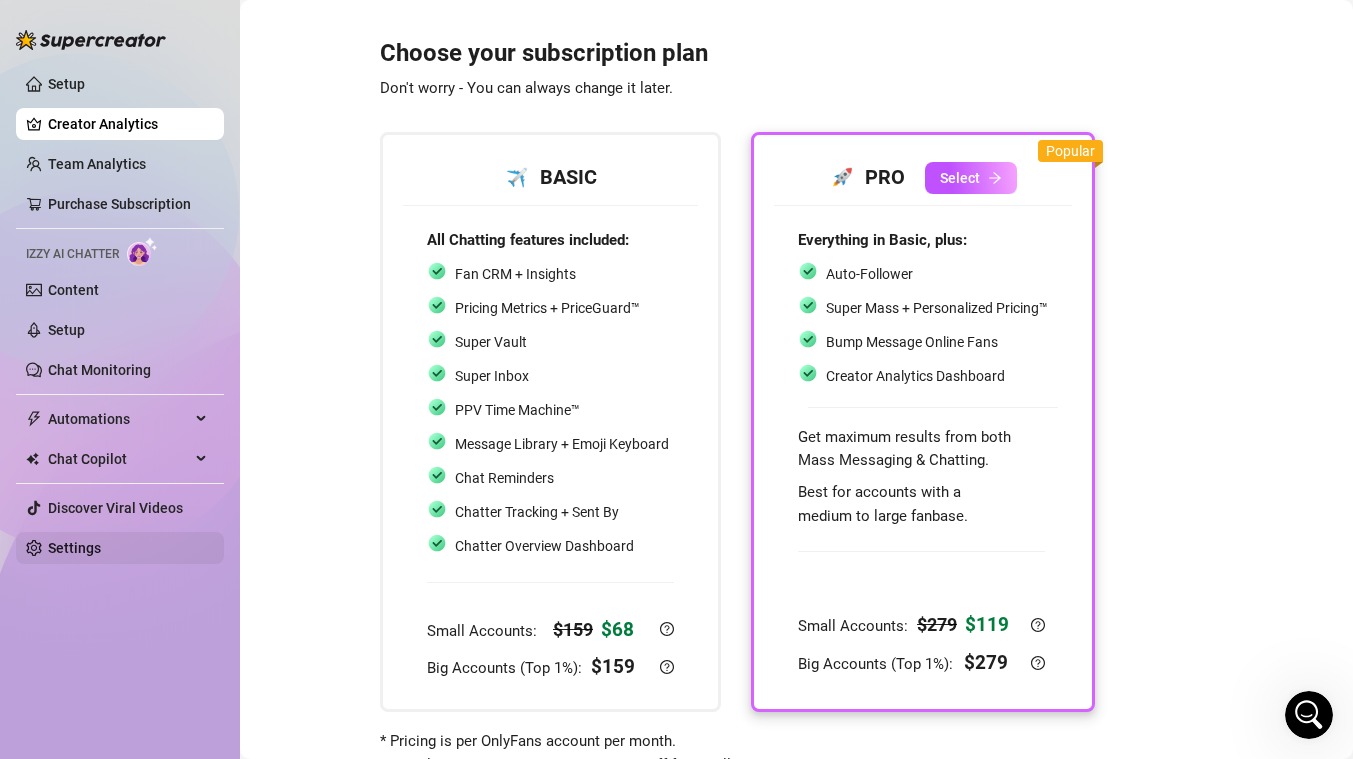 click on "Settings" at bounding box center [74, 548] 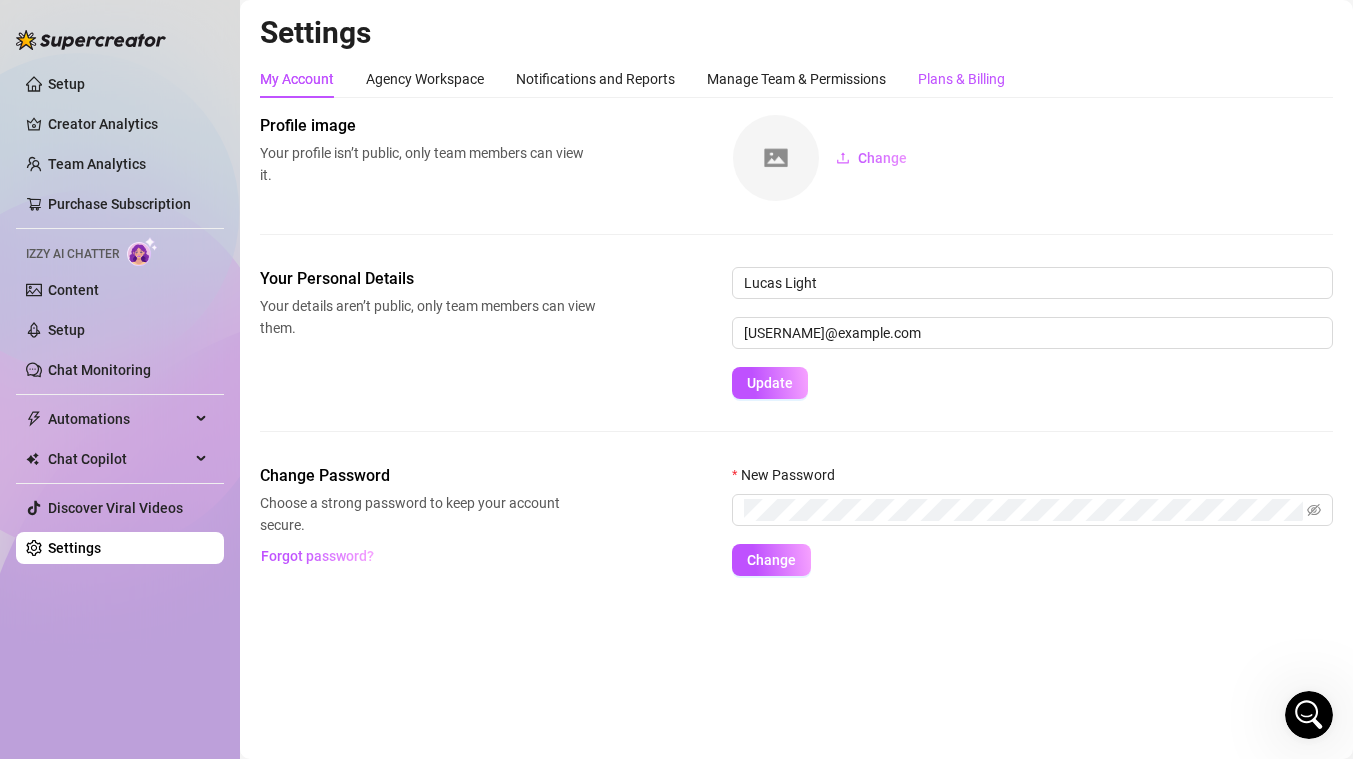 click on "Plans & Billing" at bounding box center (961, 79) 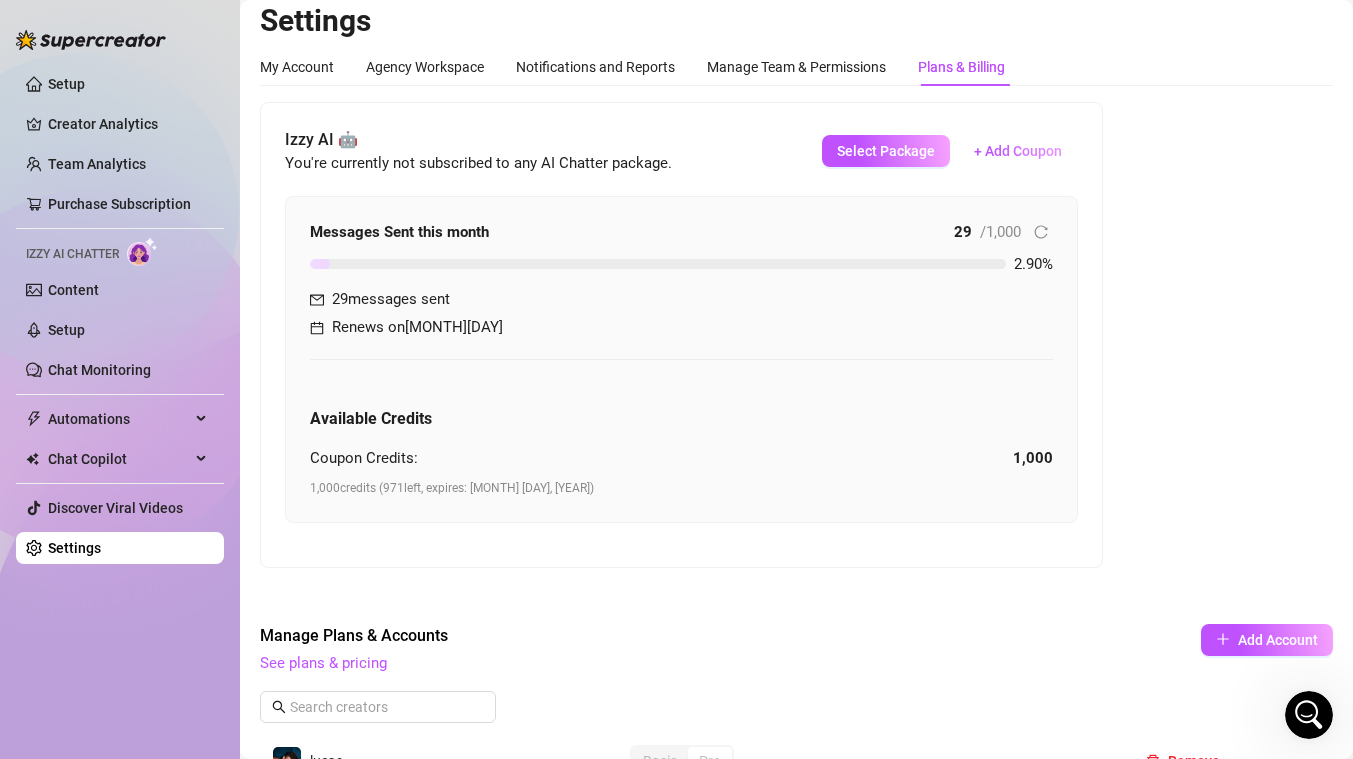 scroll, scrollTop: 0, scrollLeft: 0, axis: both 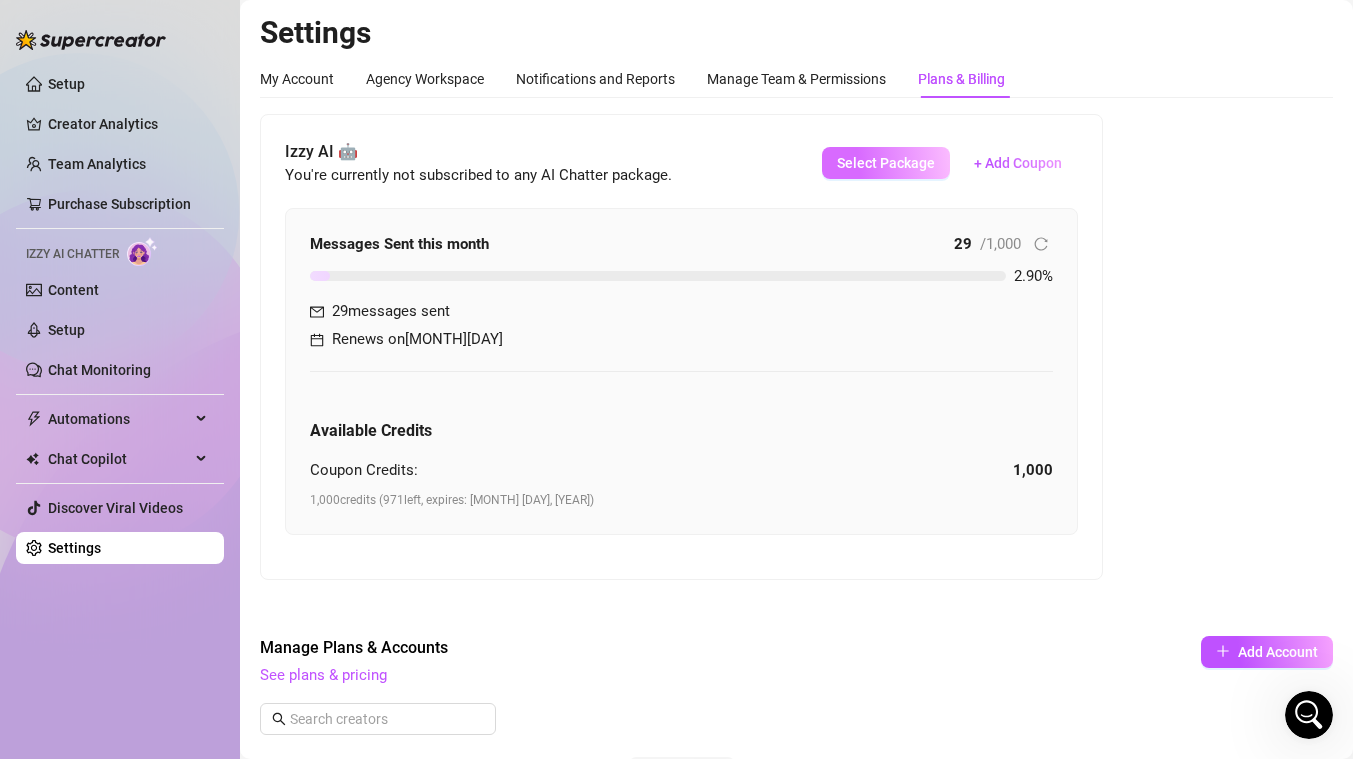 click on "Select Package" at bounding box center [886, 163] 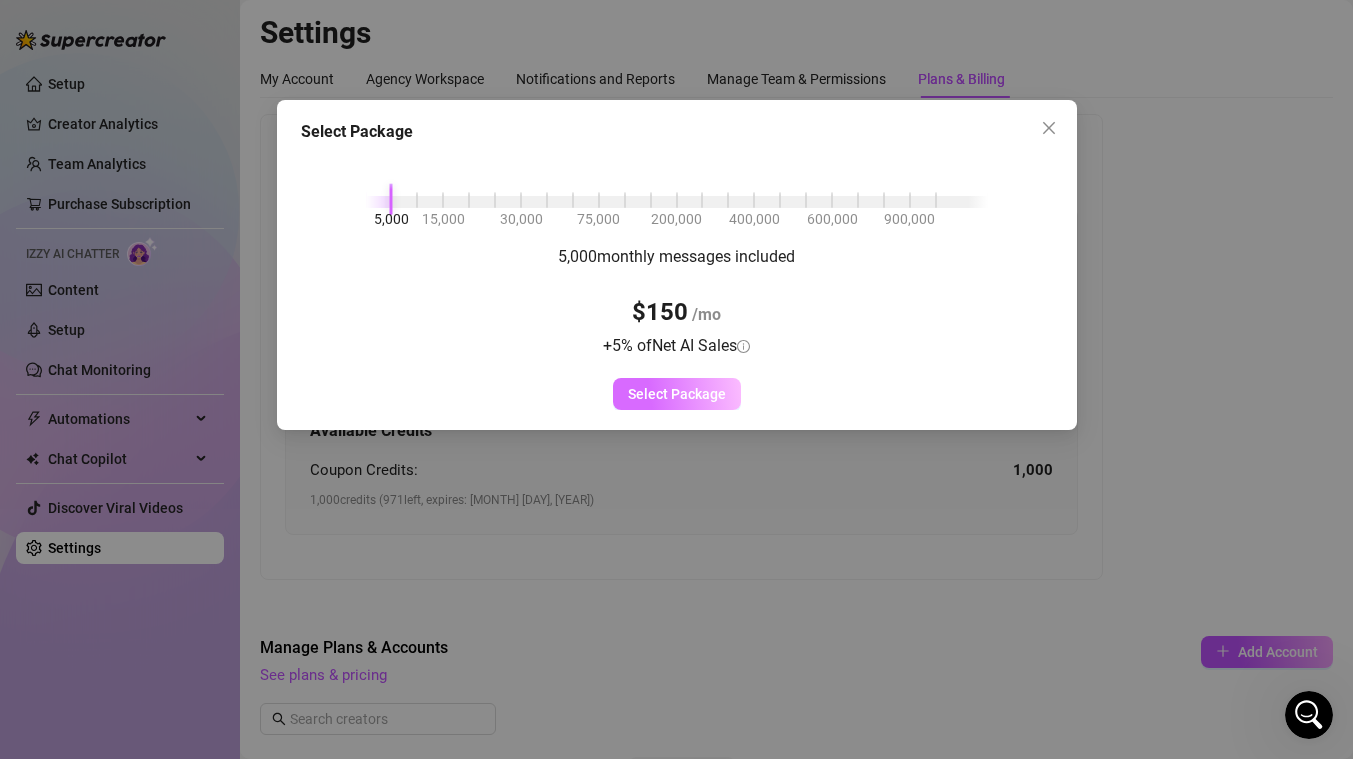 click on "Select Package" at bounding box center [677, 394] 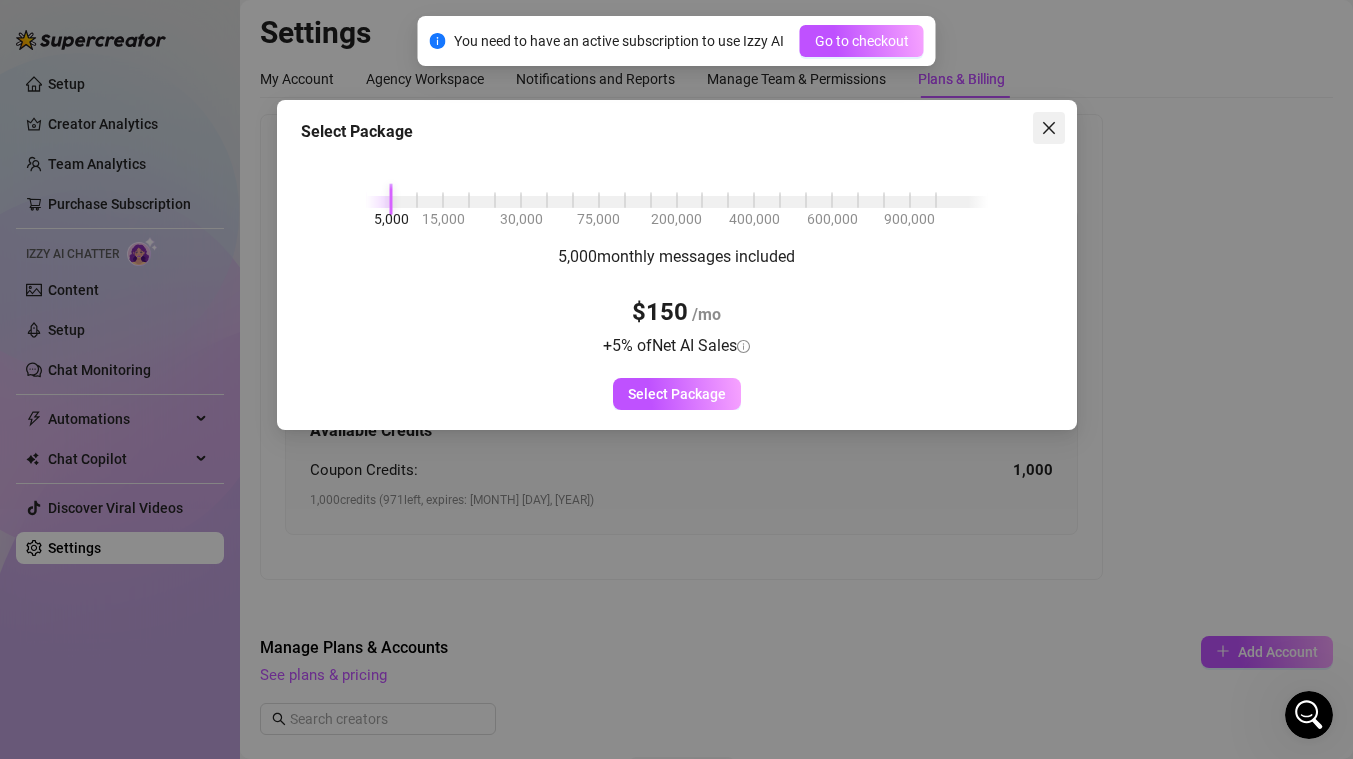 click 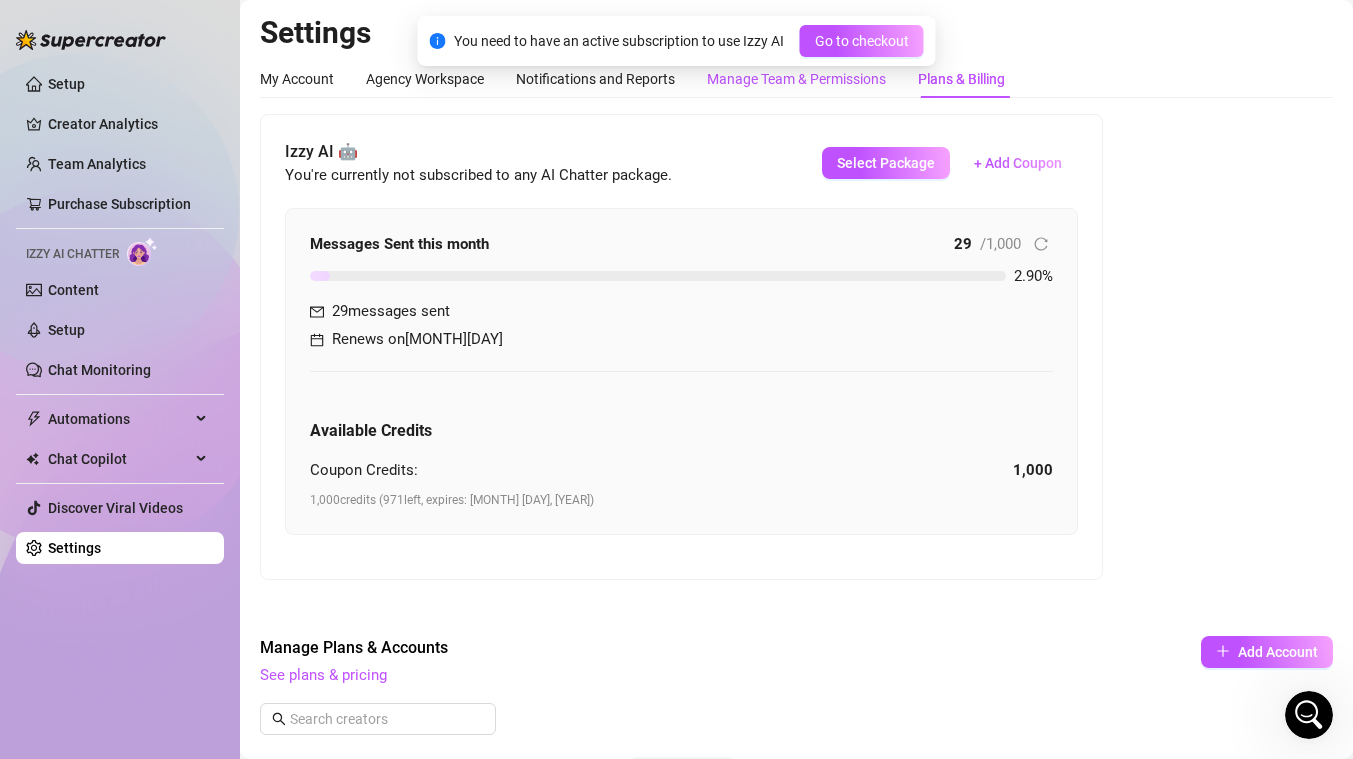 click on "Manage Team & Permissions" at bounding box center (796, 79) 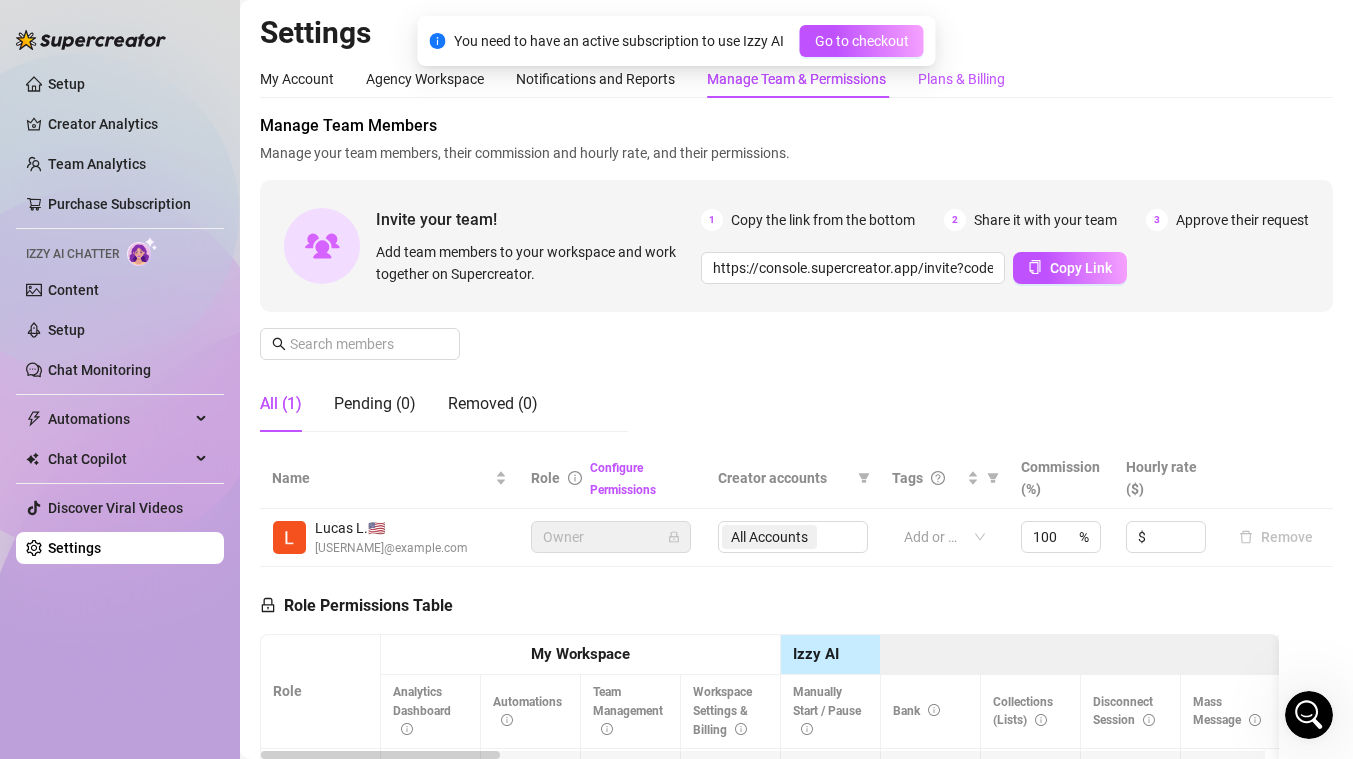 click on "Plans & Billing" at bounding box center [961, 79] 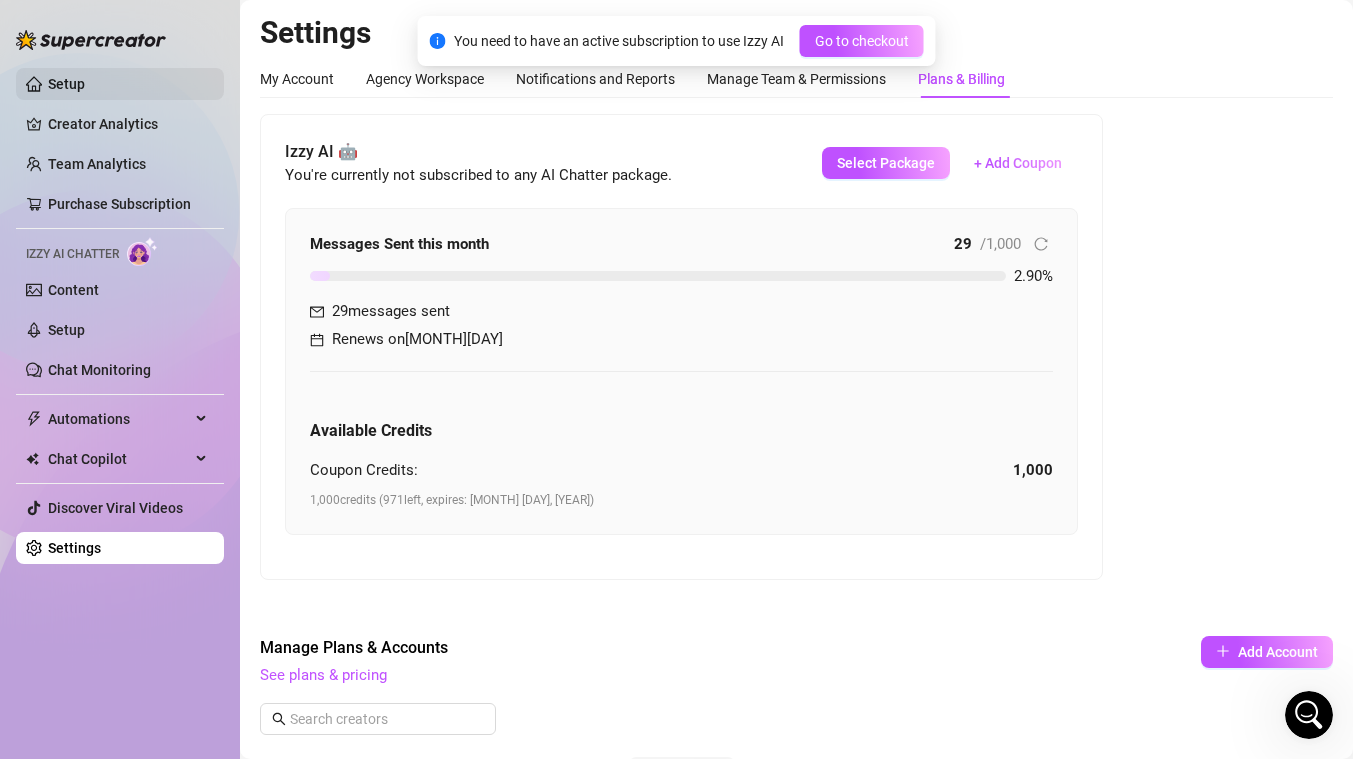 click on "Setup" at bounding box center (66, 84) 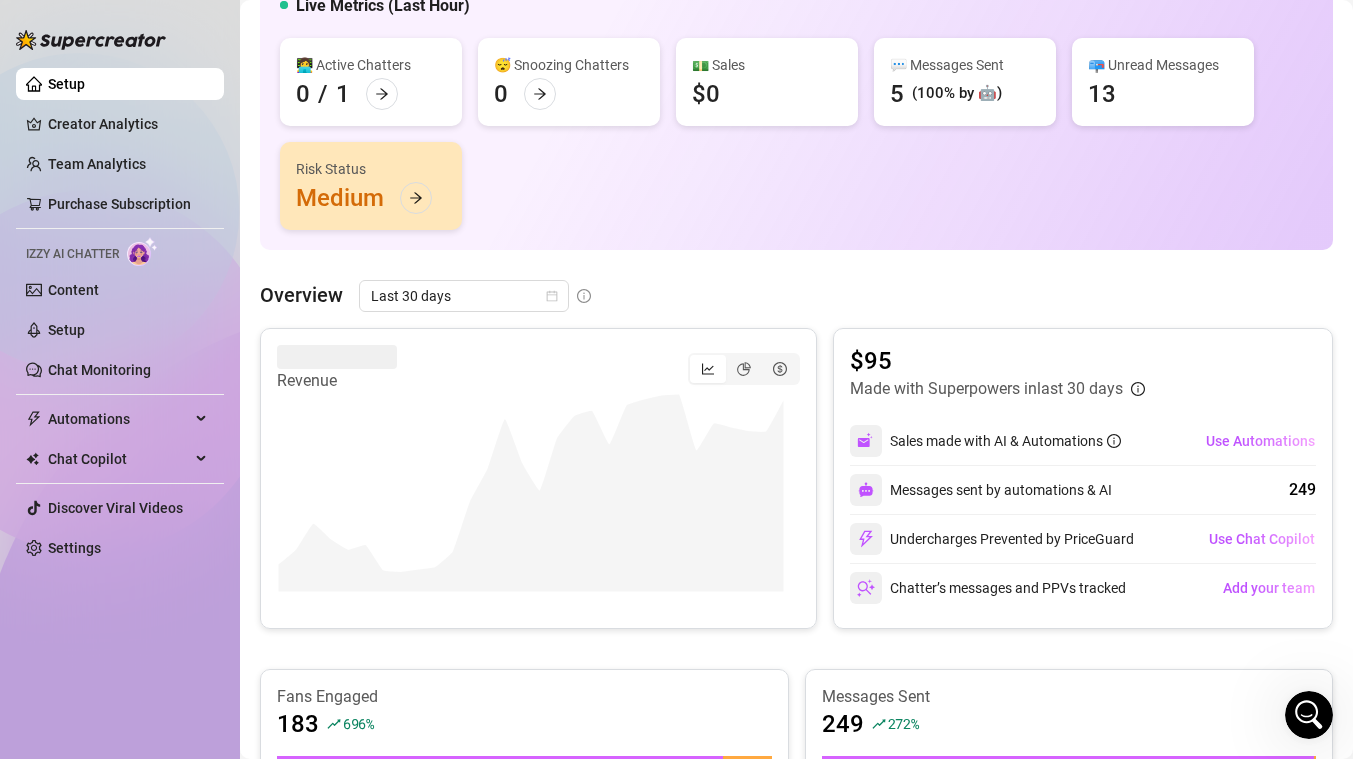 click on "Risk Status Medium" at bounding box center (371, 186) 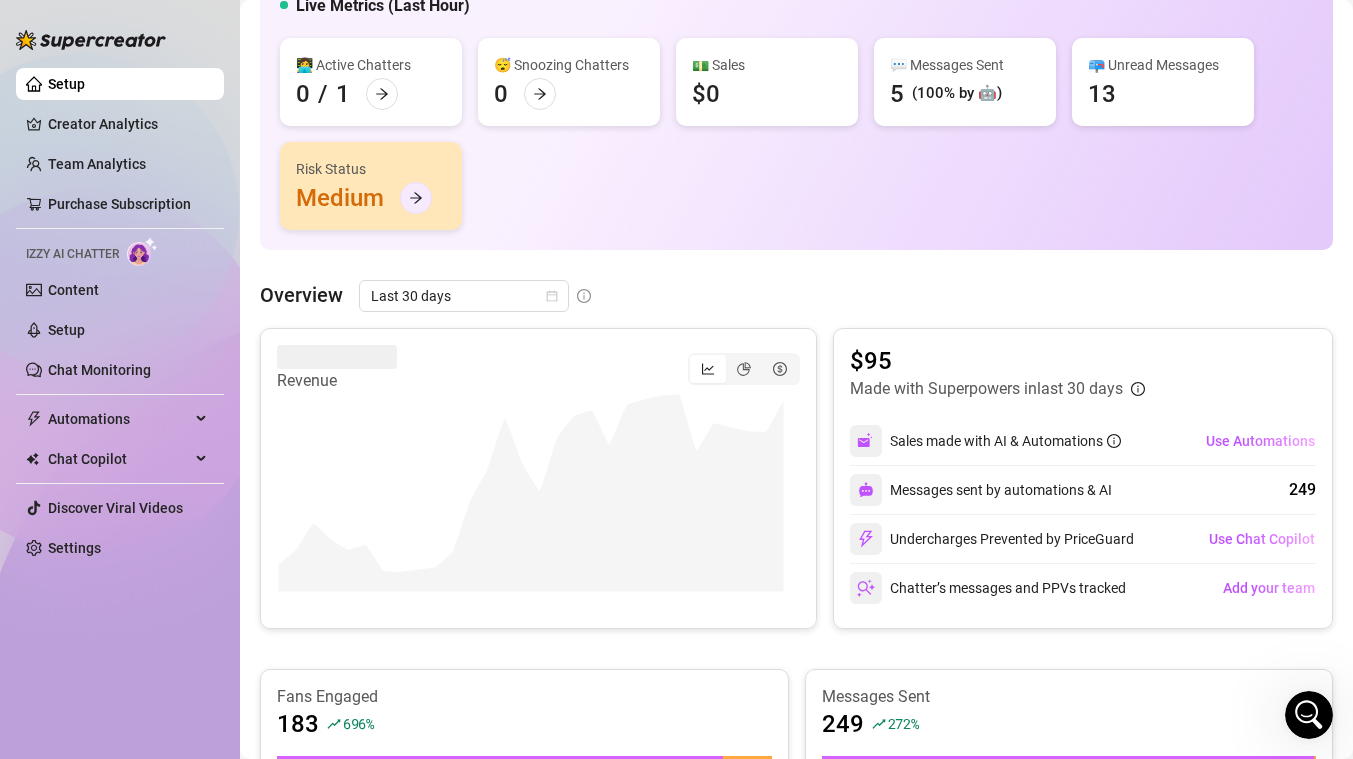 click 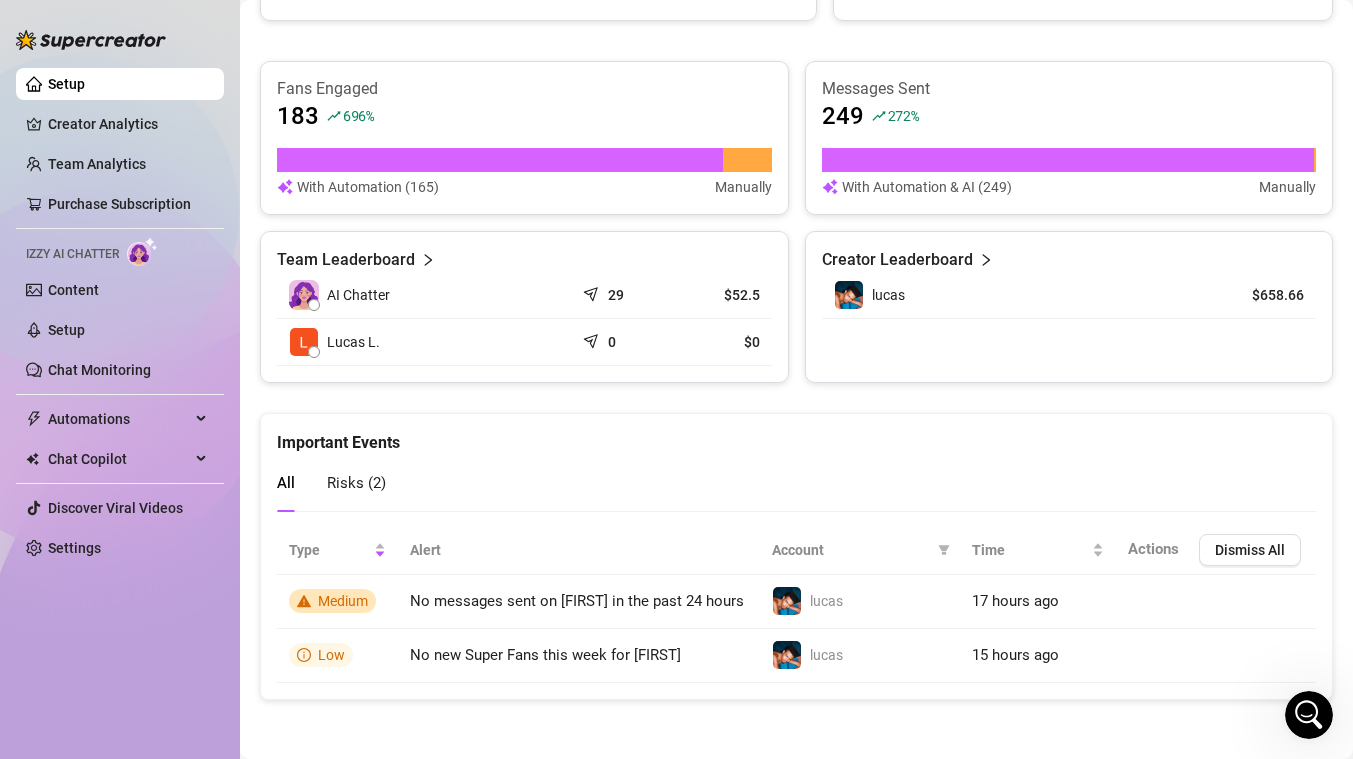 scroll, scrollTop: 646, scrollLeft: 0, axis: vertical 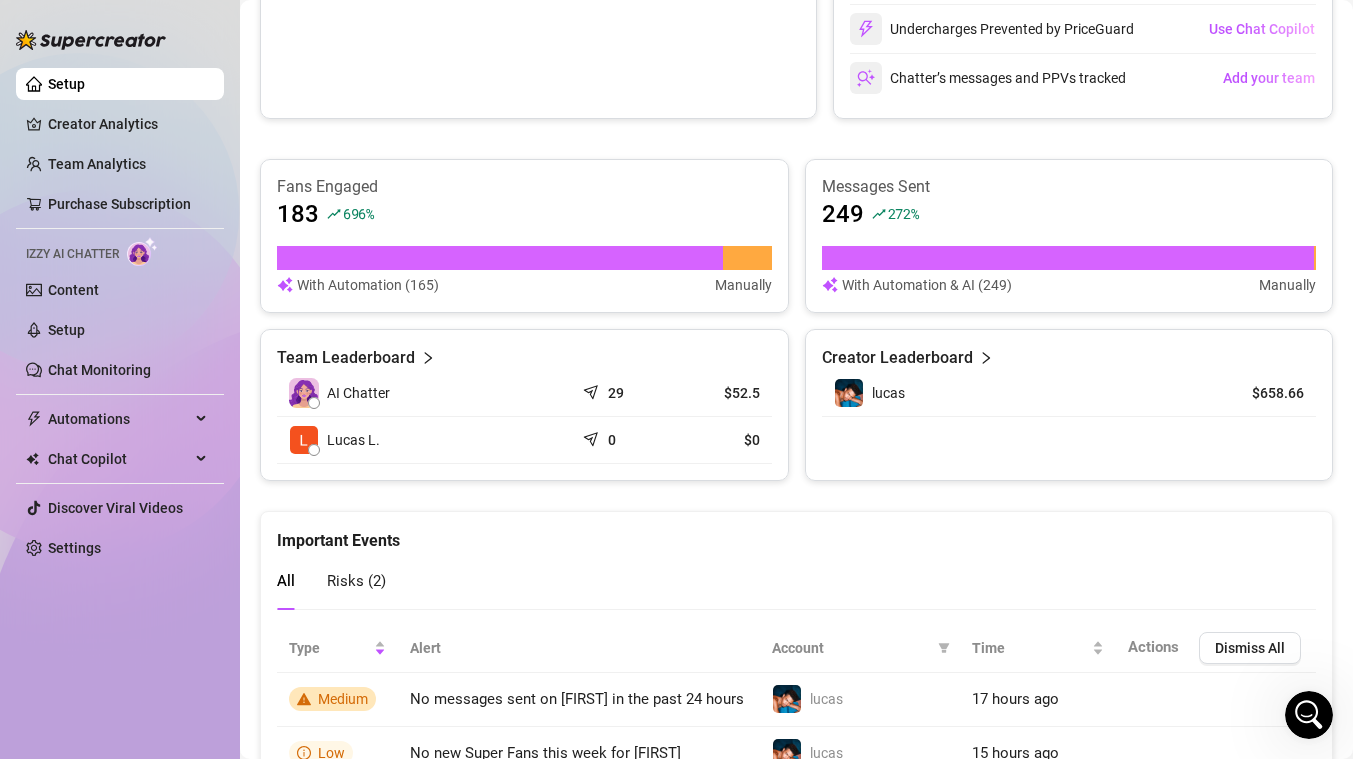 click on "Creator Leaderboard" at bounding box center (897, 358) 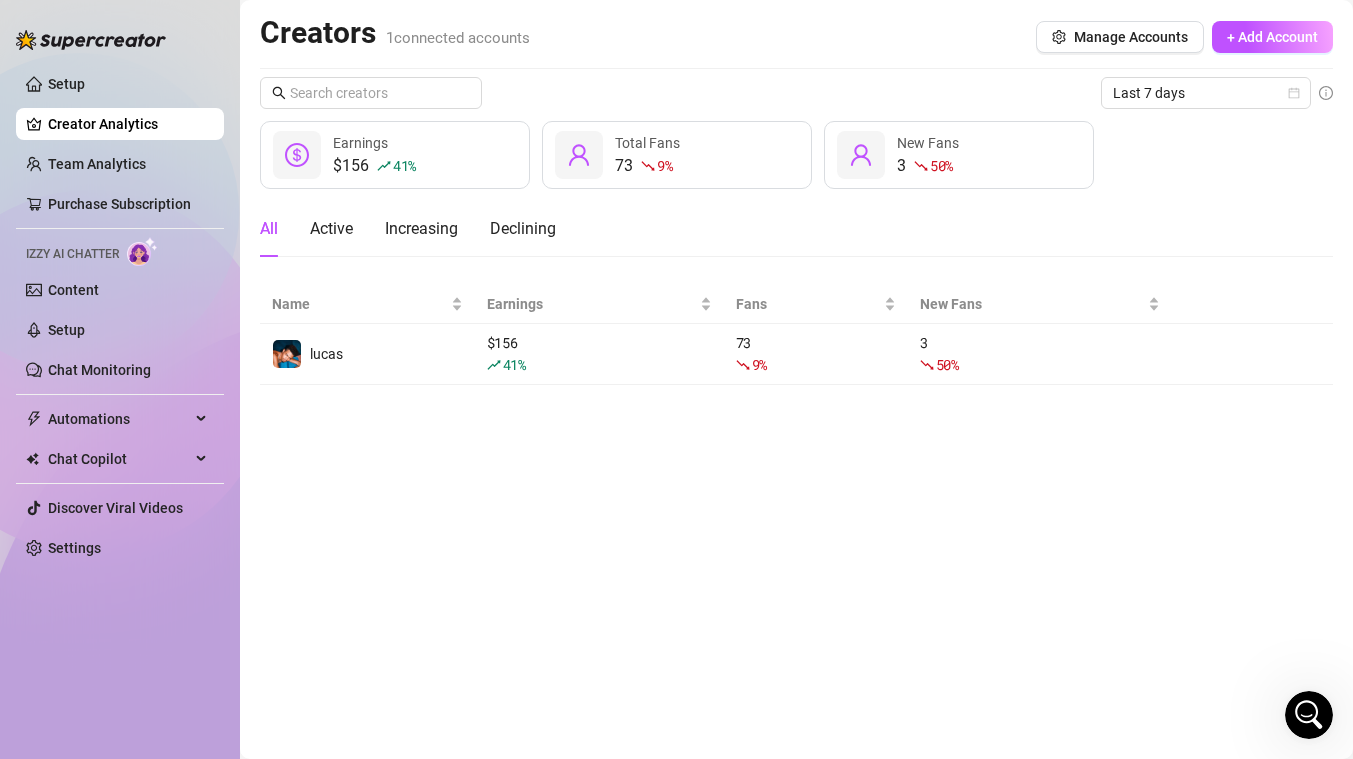 click on "$156 41 %" at bounding box center [374, 166] 